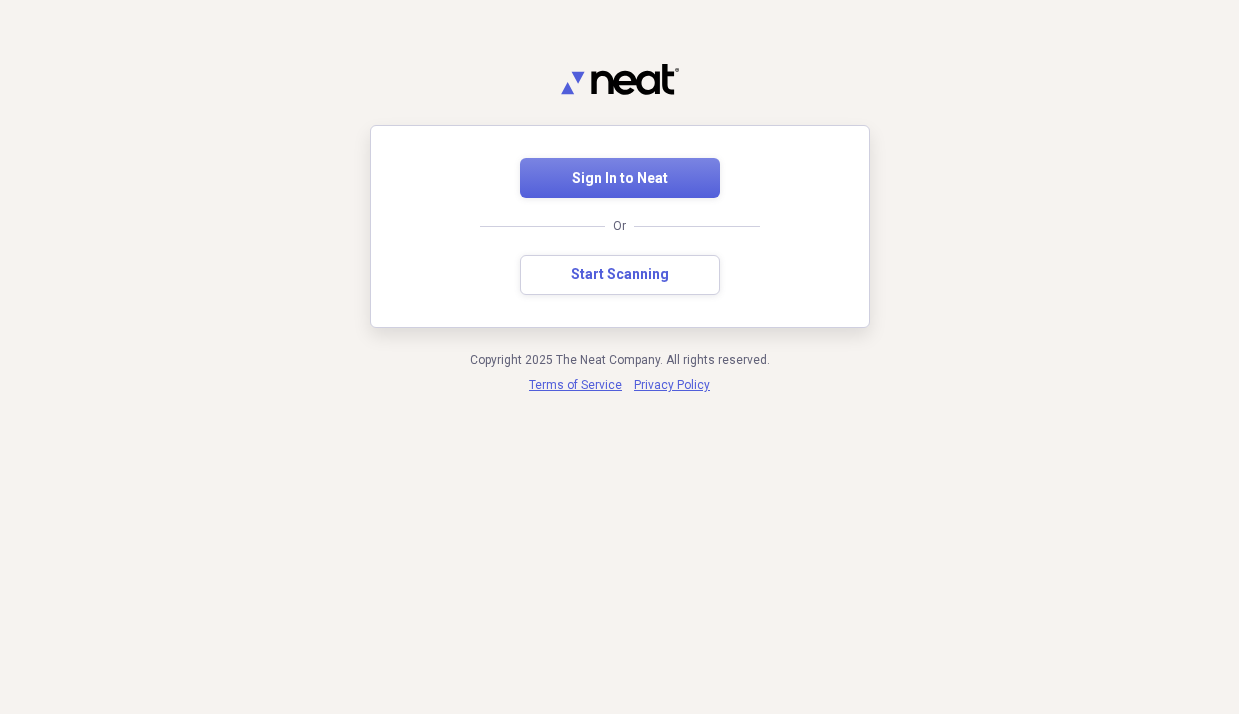 scroll, scrollTop: 0, scrollLeft: 0, axis: both 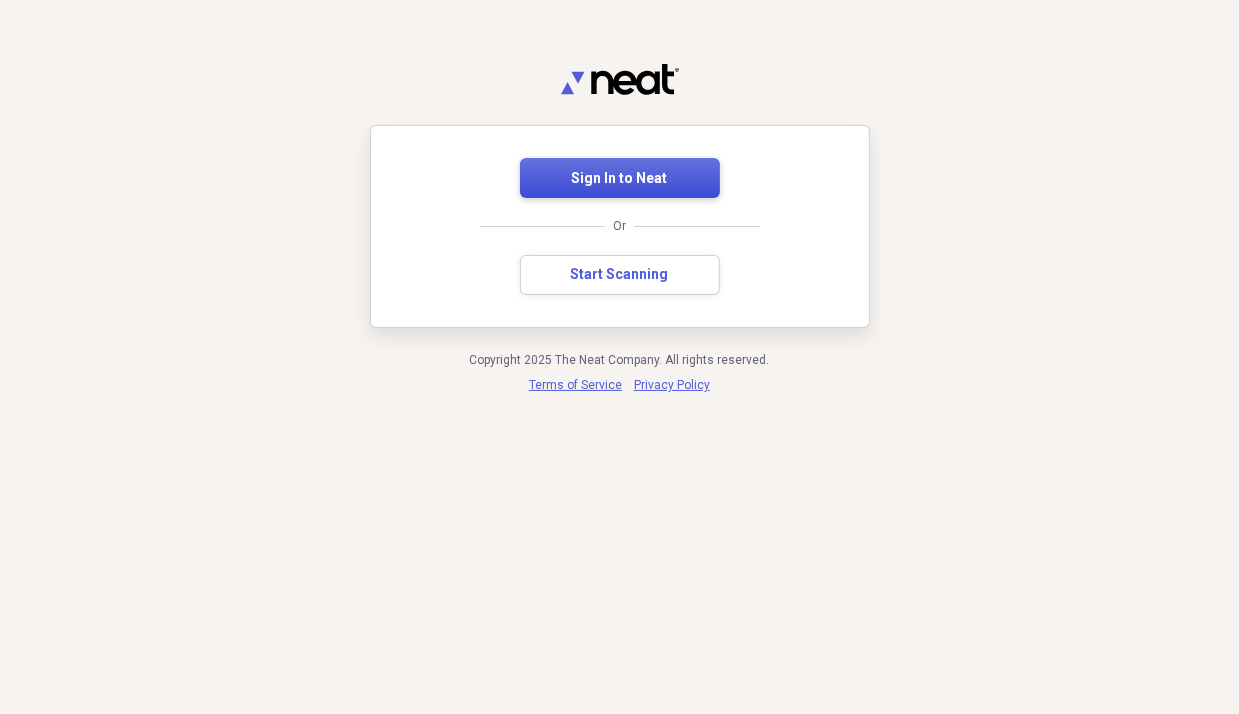 click on "Sign In to Neat" at bounding box center (620, 179) 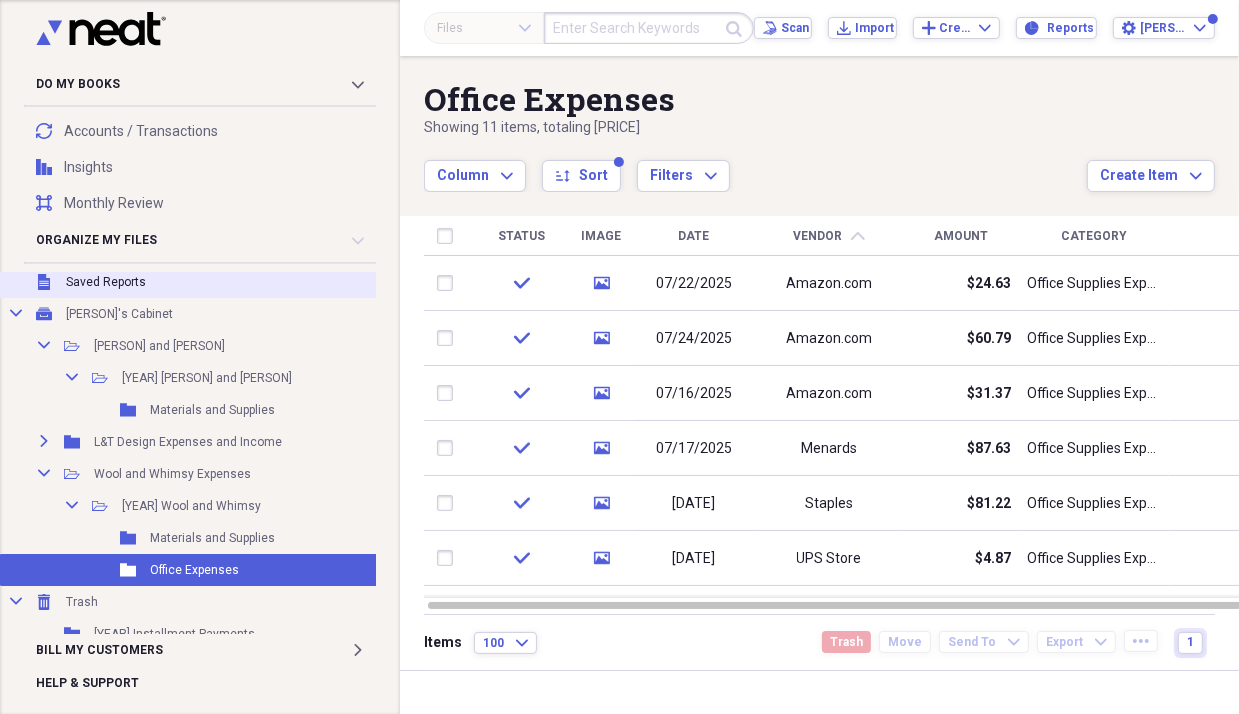 scroll, scrollTop: 200, scrollLeft: 0, axis: vertical 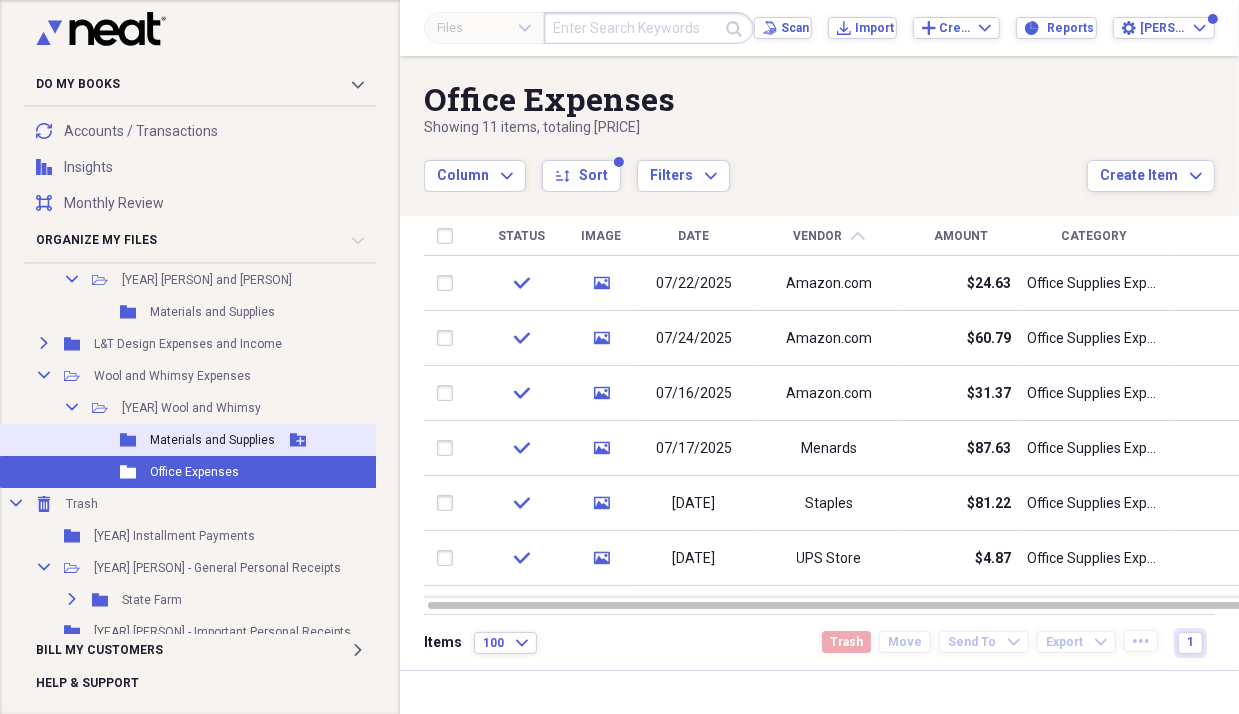 click on "Materials and Supplies" at bounding box center (212, 440) 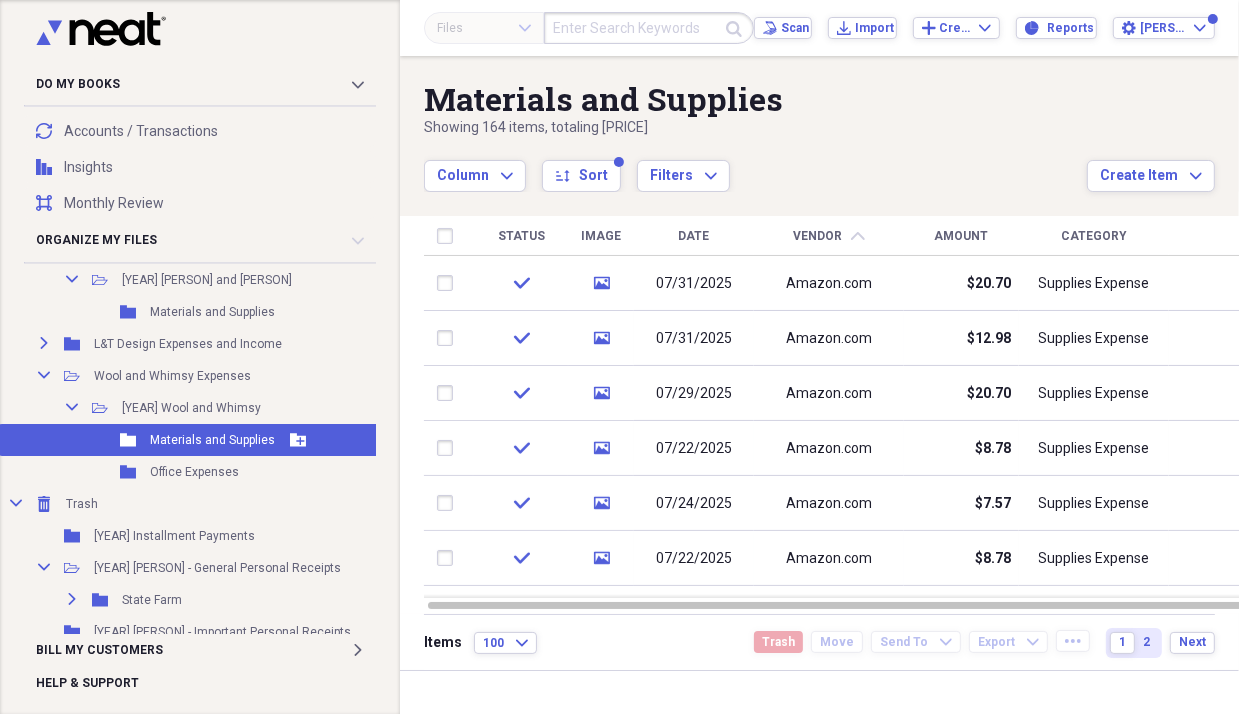click on "Materials and Supplies" at bounding box center [212, 440] 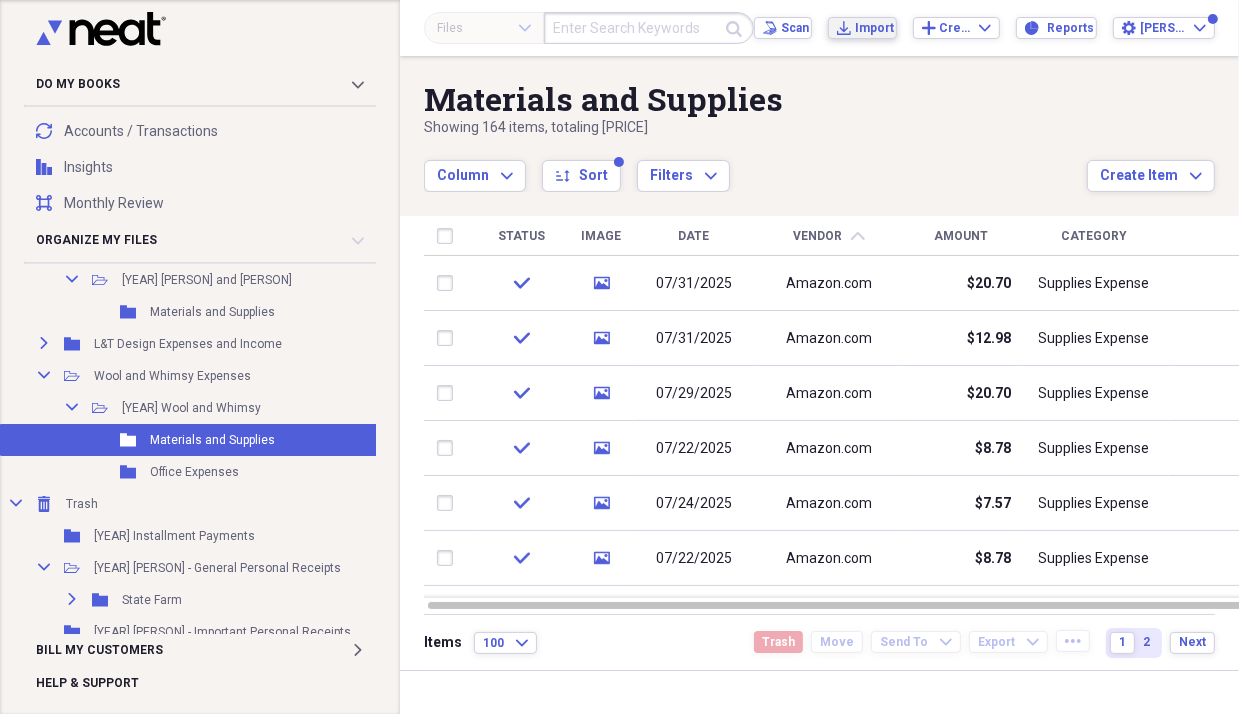 click on "Import" at bounding box center [871, 28] 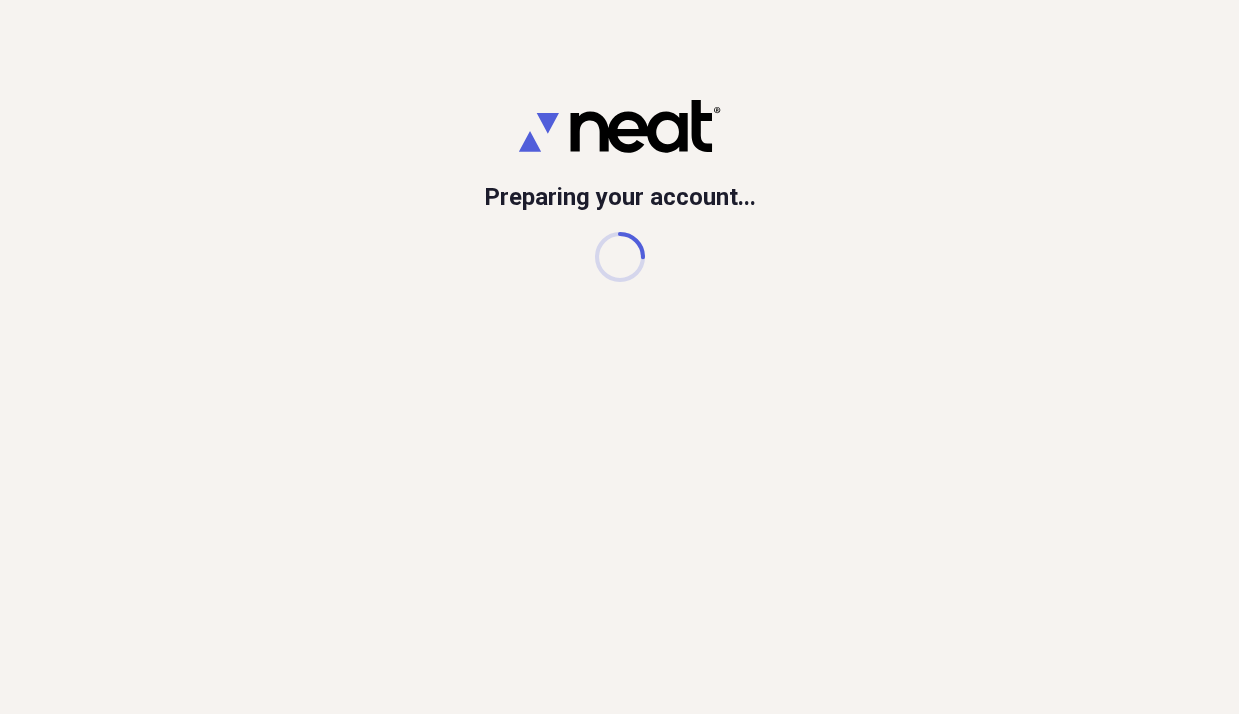 scroll, scrollTop: 0, scrollLeft: 0, axis: both 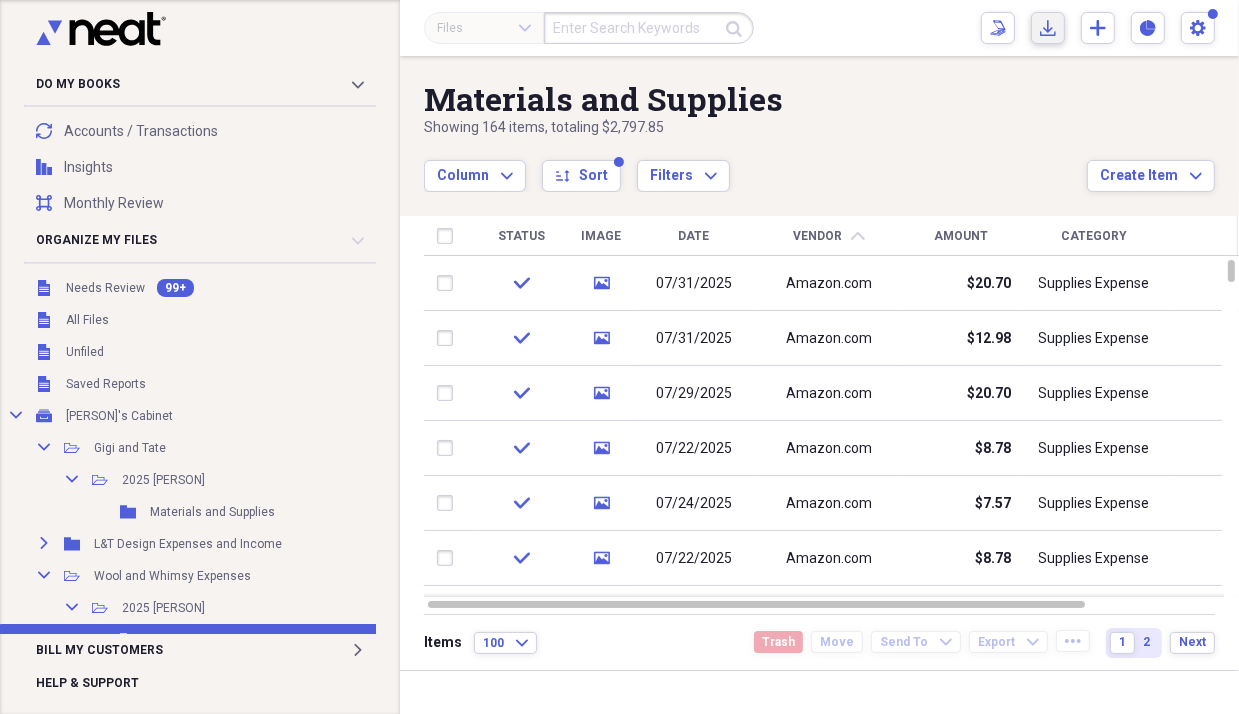 click on "Import" 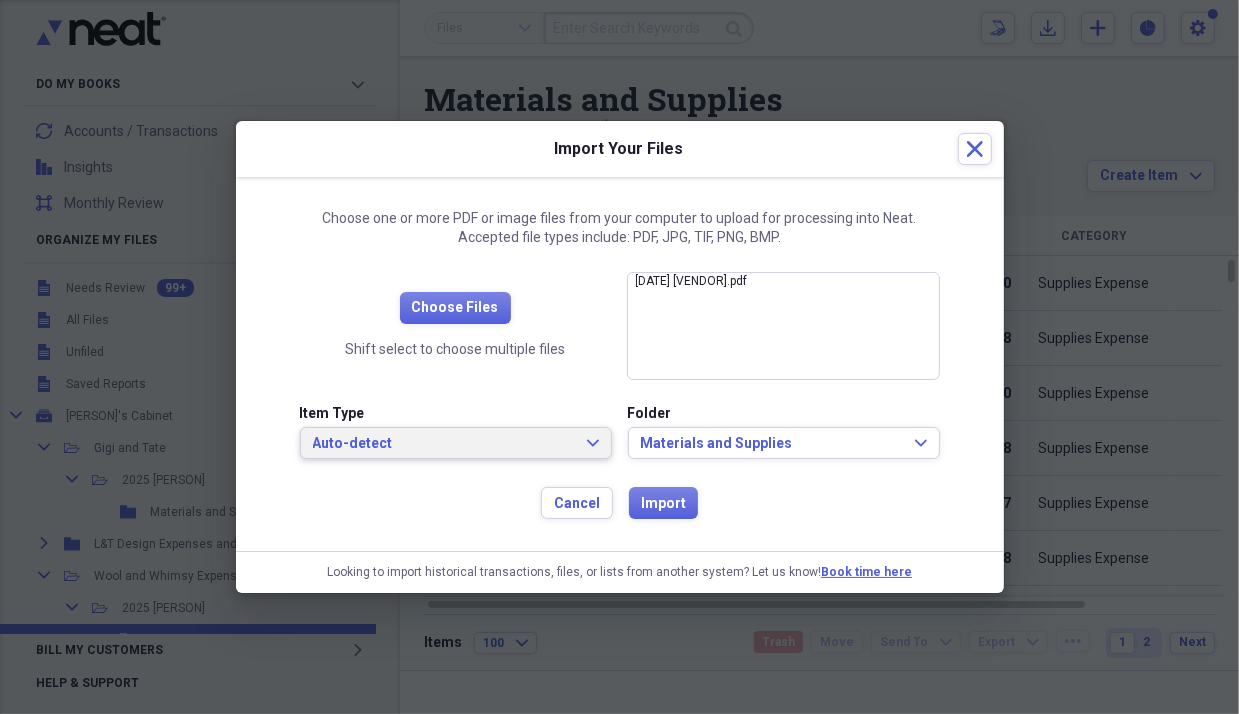 click 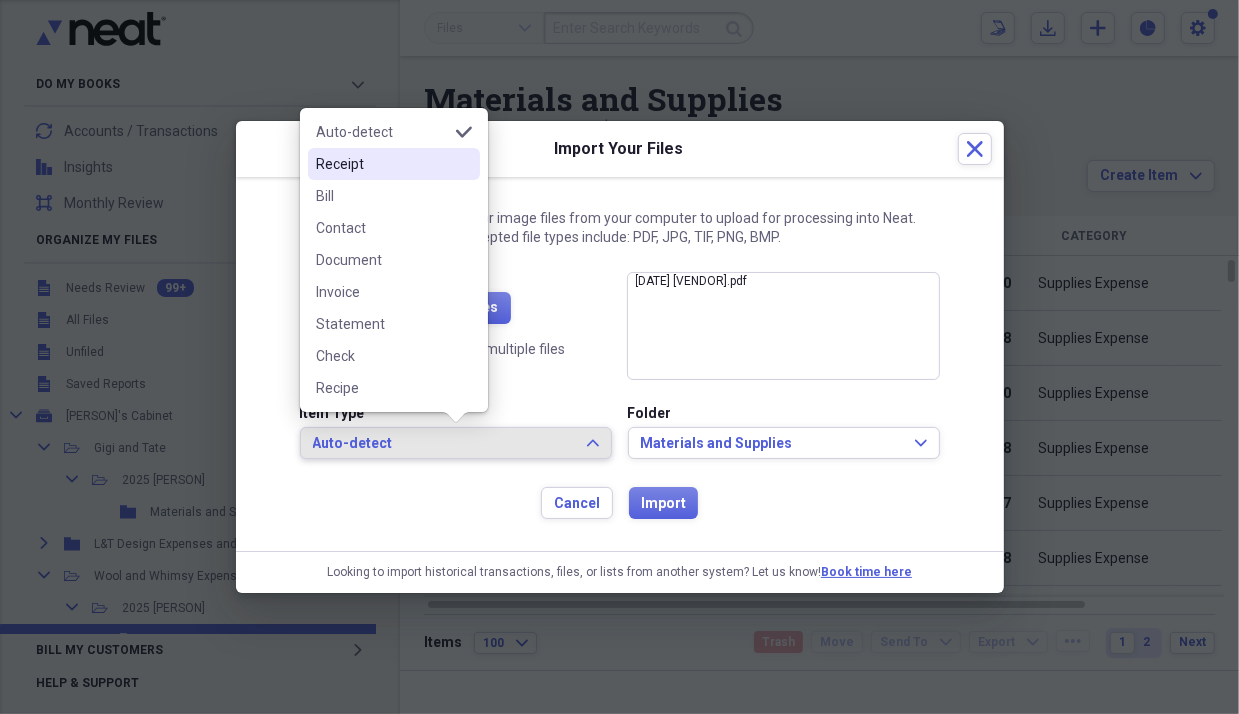 click on "Receipt" at bounding box center [382, 164] 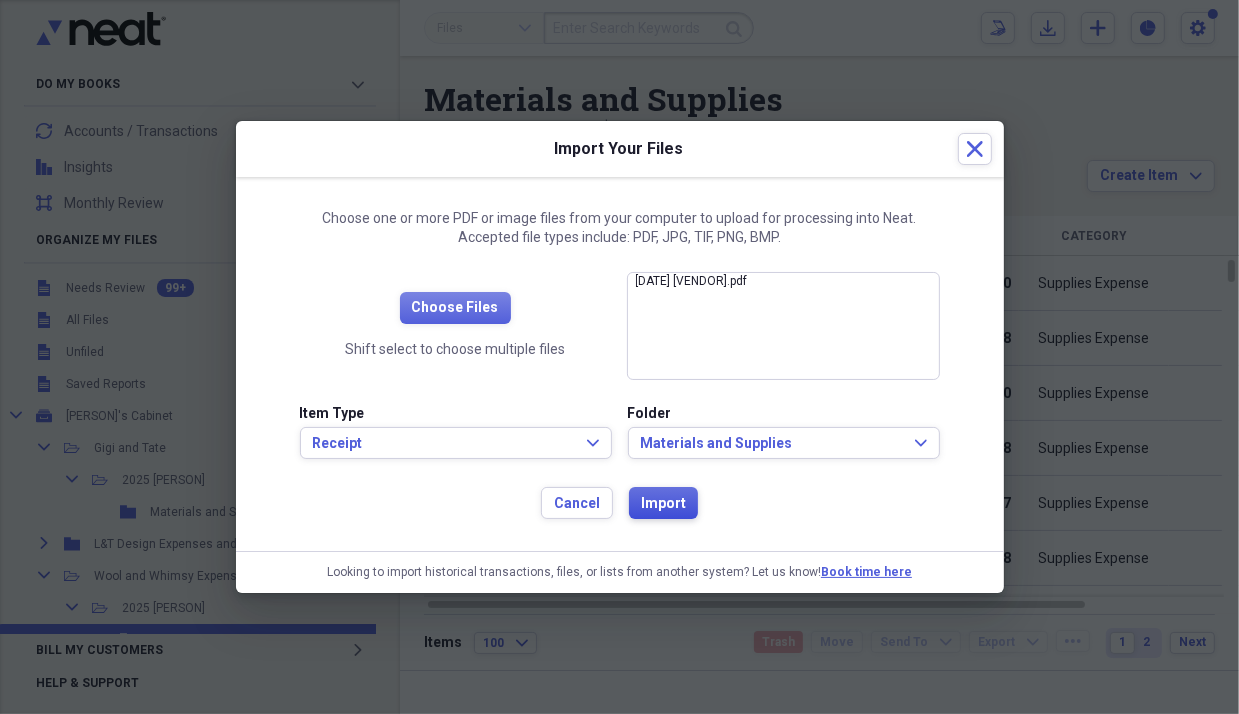 click on "Import" at bounding box center [663, 504] 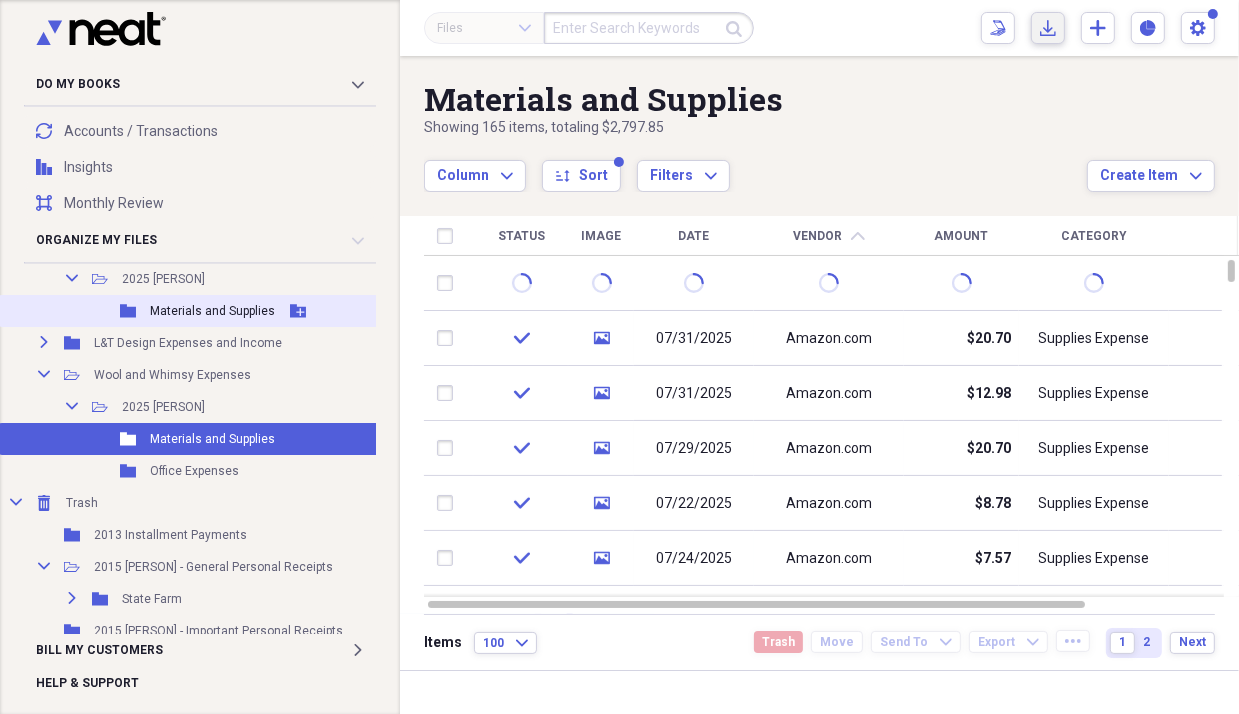 scroll, scrollTop: 300, scrollLeft: 0, axis: vertical 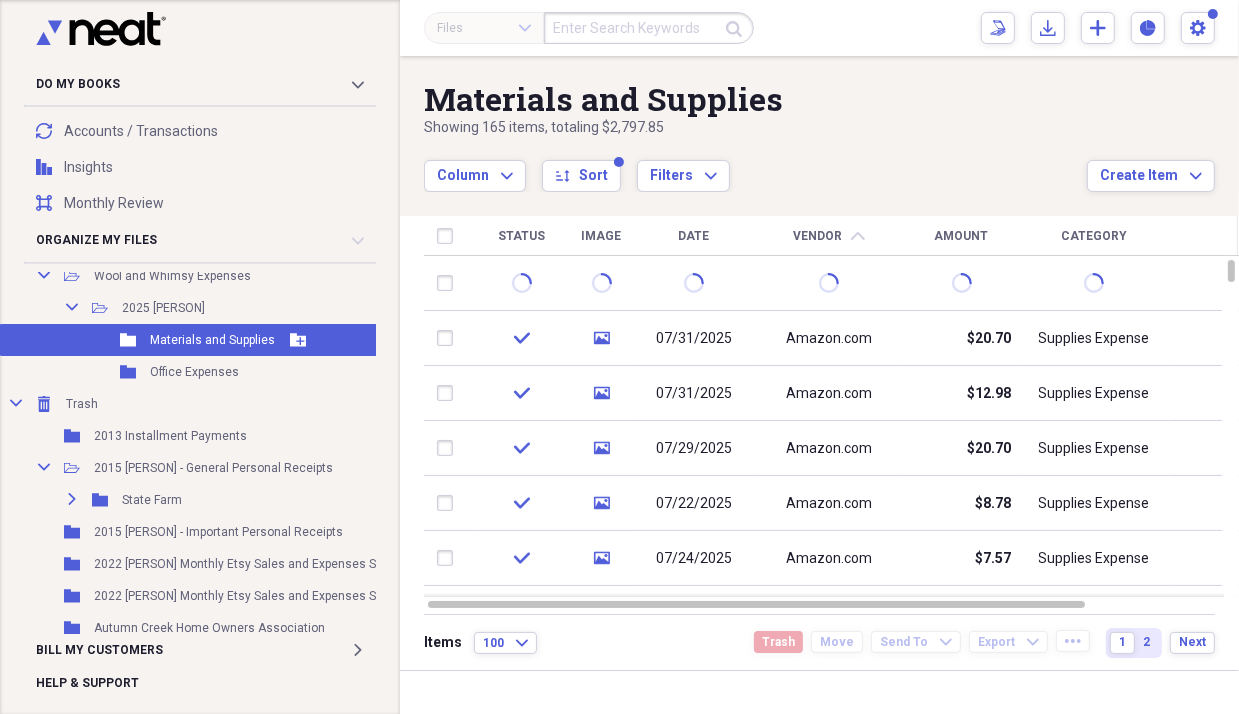 click on "Materials and Supplies" at bounding box center [212, 340] 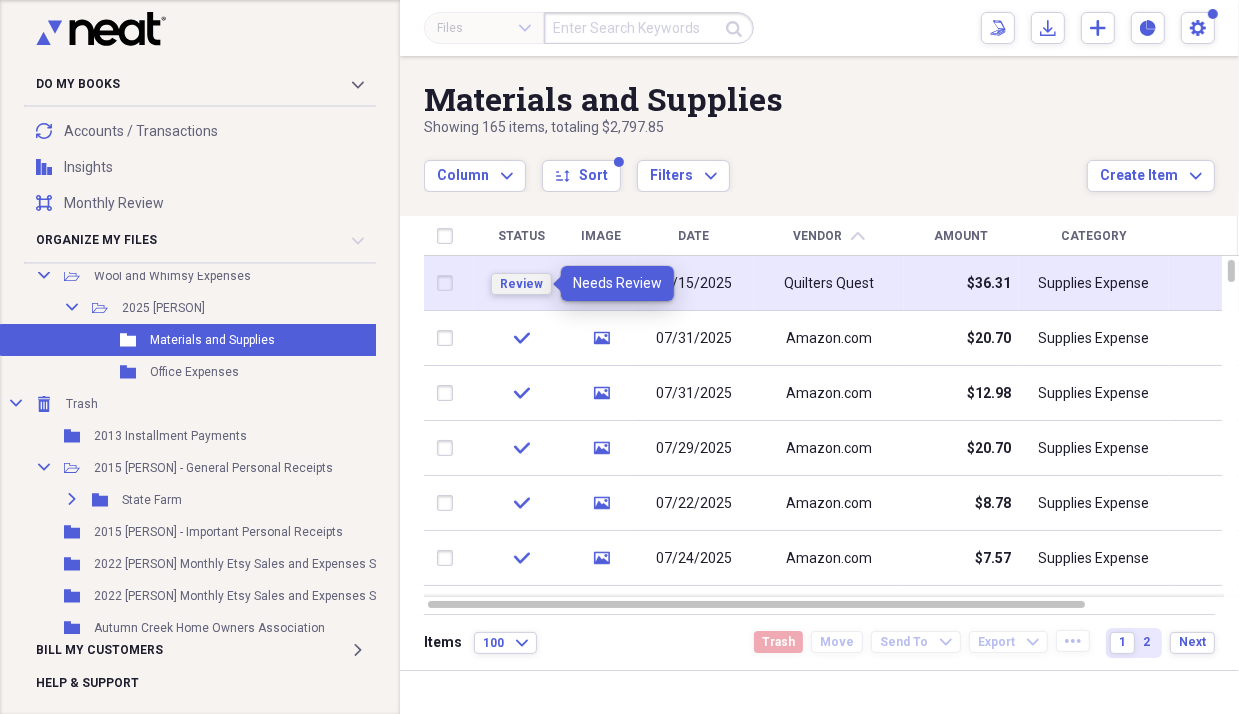 click on "Review" at bounding box center [521, 284] 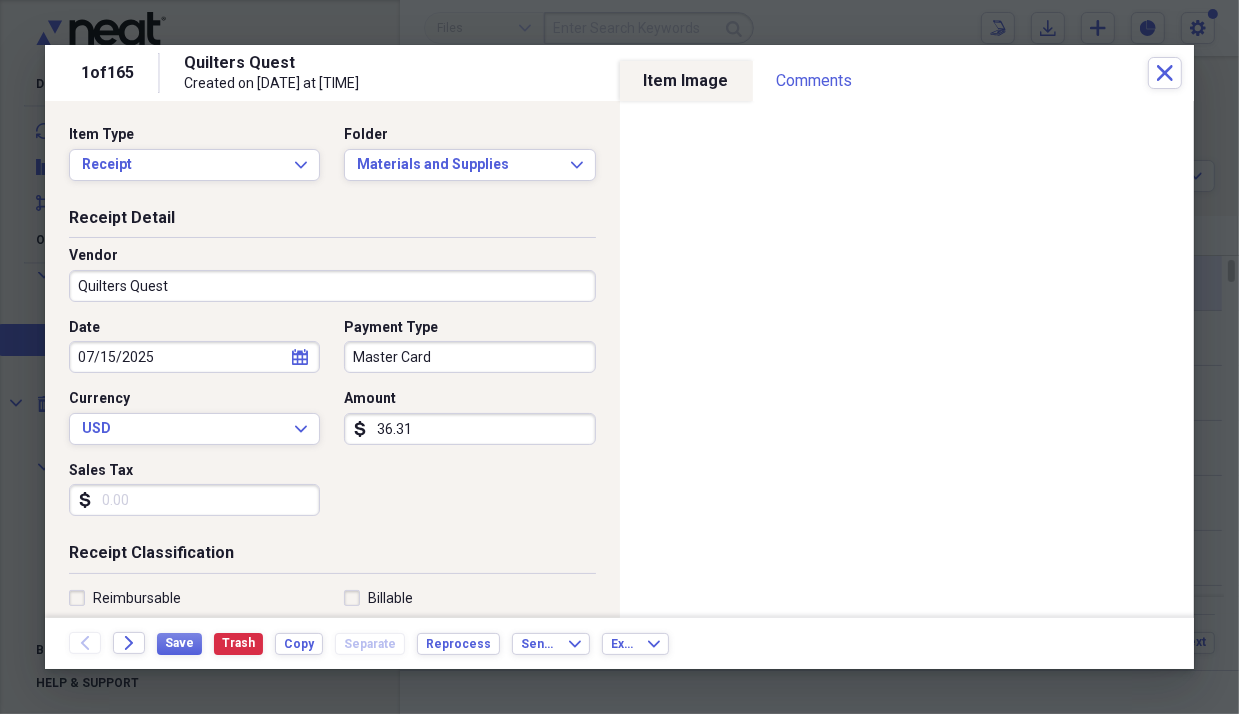 select on "6" 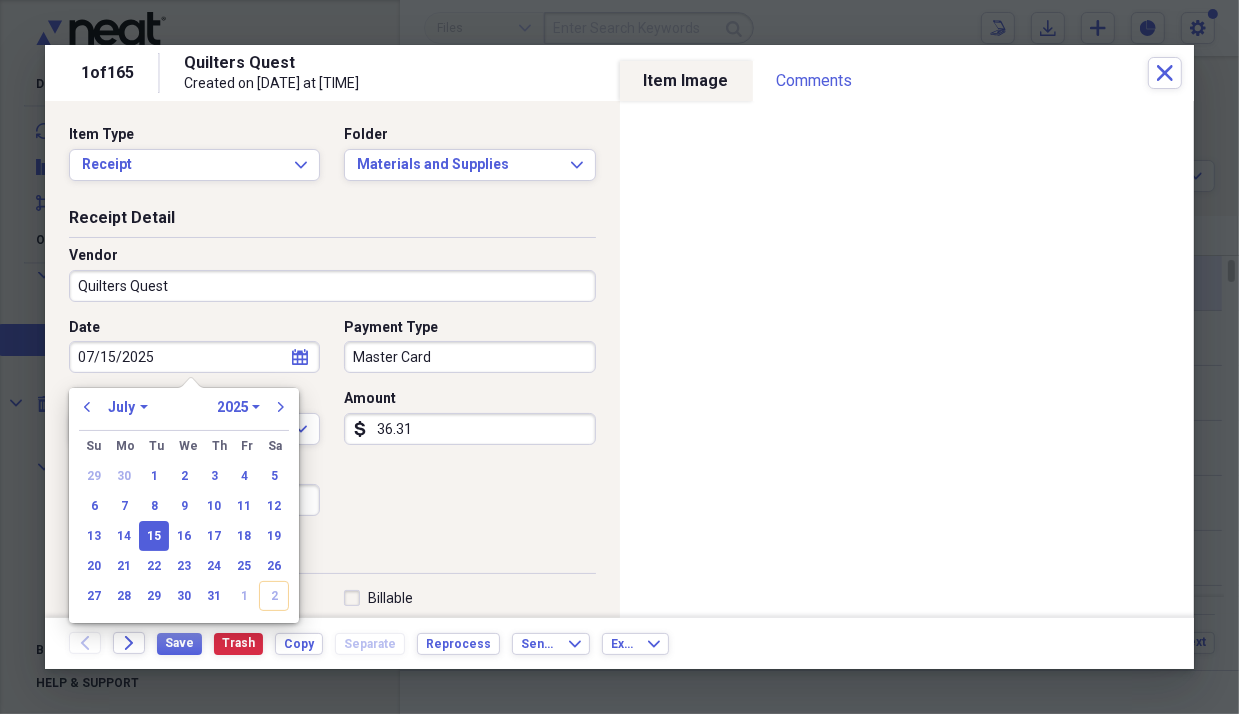 click on "07/15/2025" at bounding box center (194, 357) 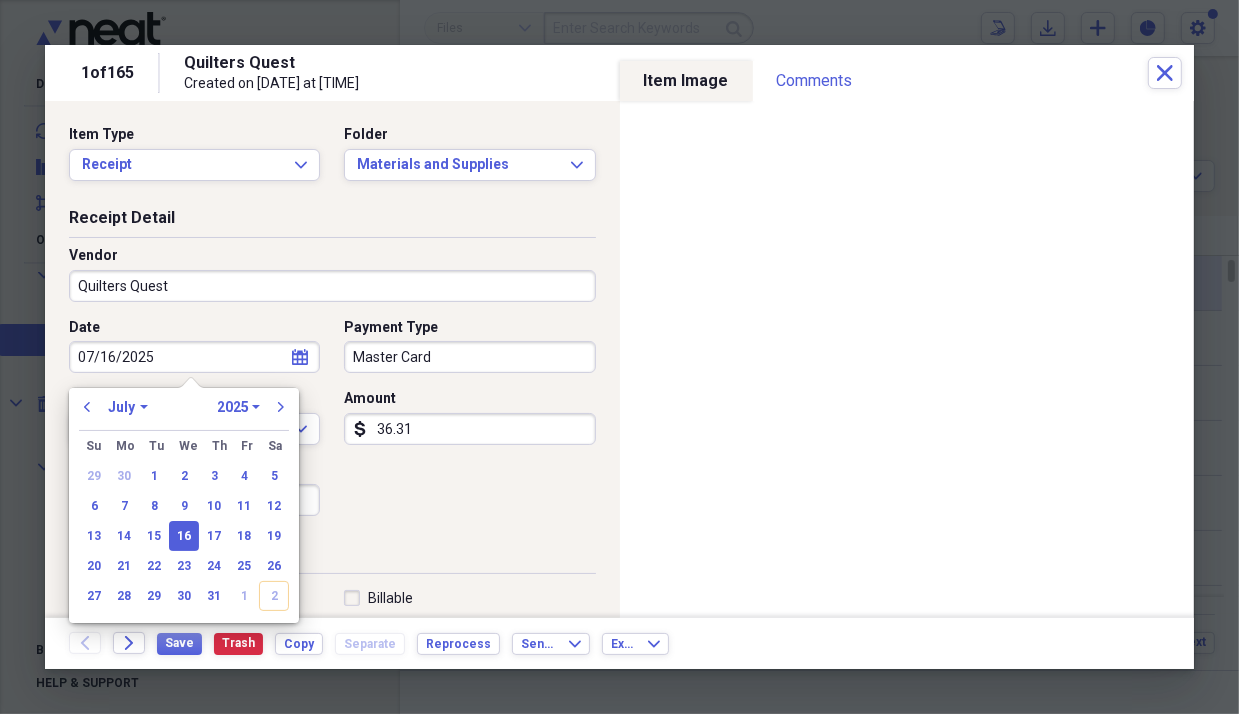 type on "07/16/2025" 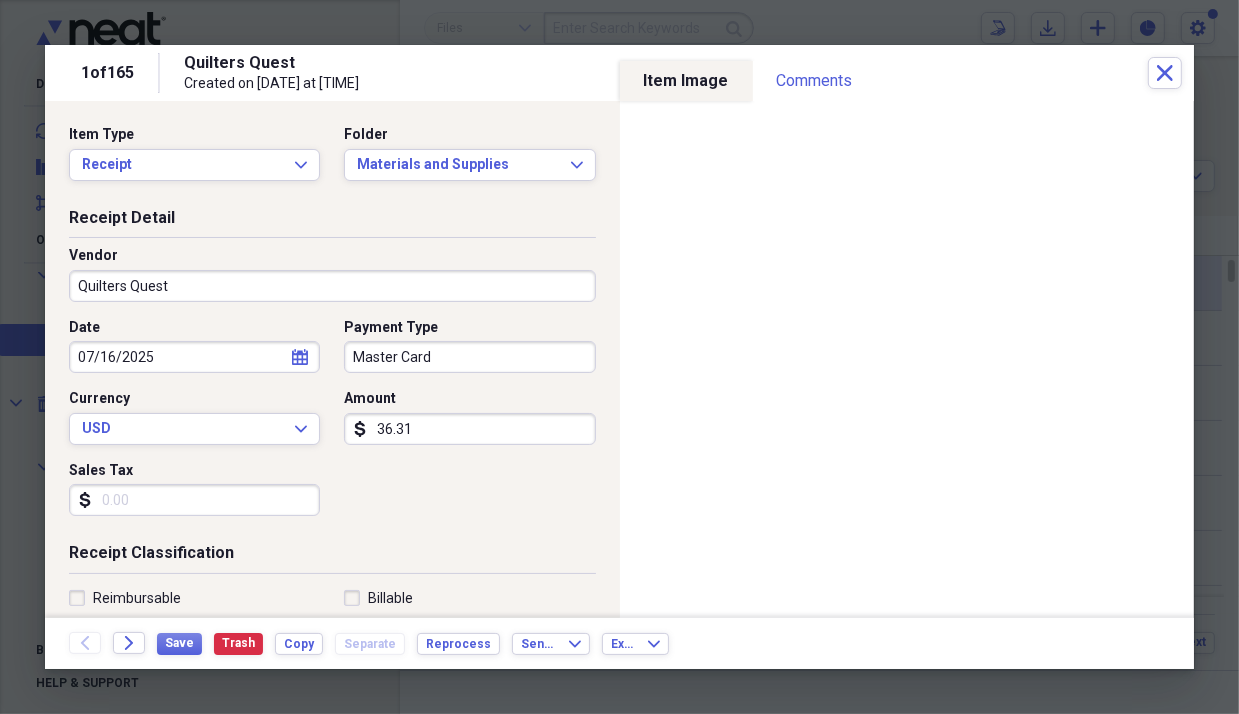 click on "Vendor Quilters Quest" at bounding box center [332, 282] 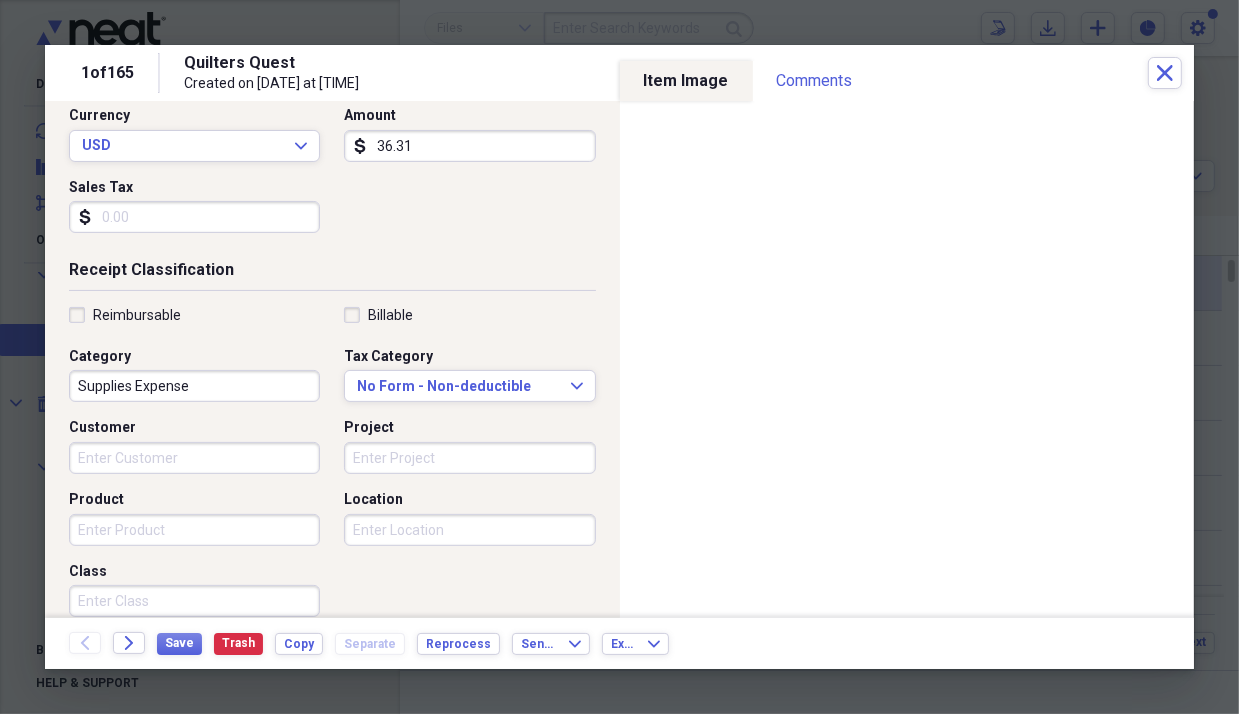 scroll, scrollTop: 300, scrollLeft: 0, axis: vertical 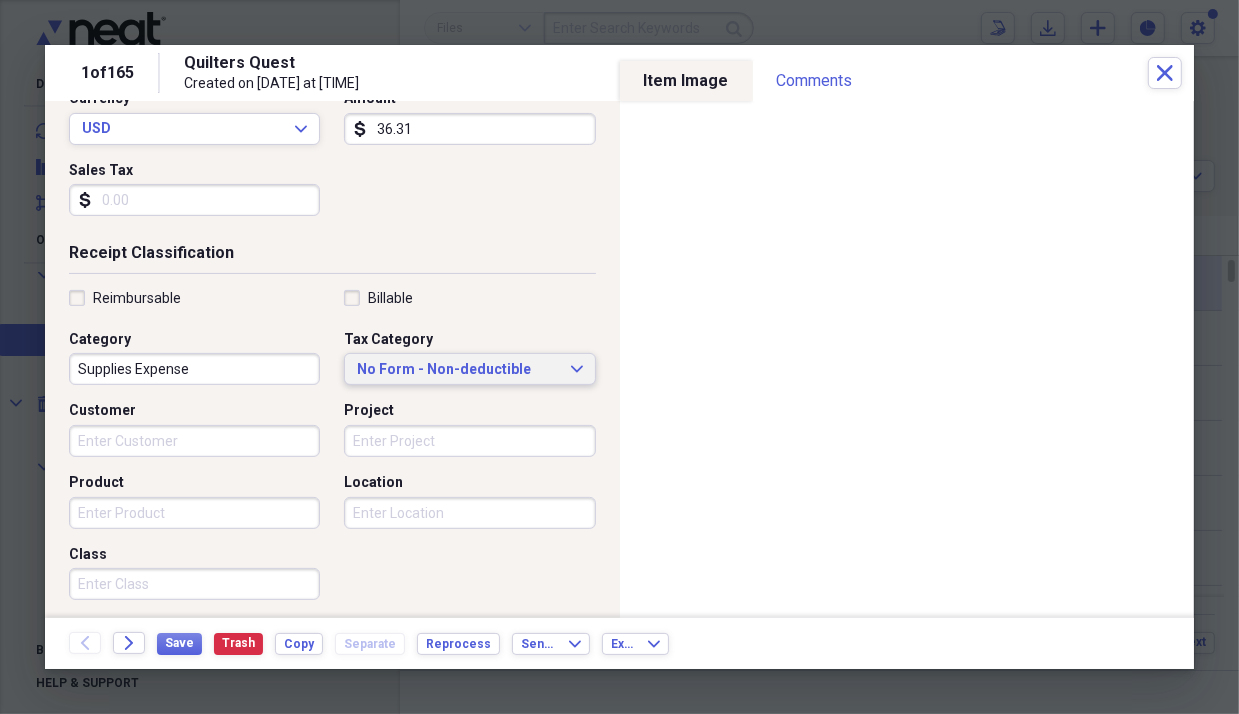 click on "No Form - Non-deductible" at bounding box center (457, 370) 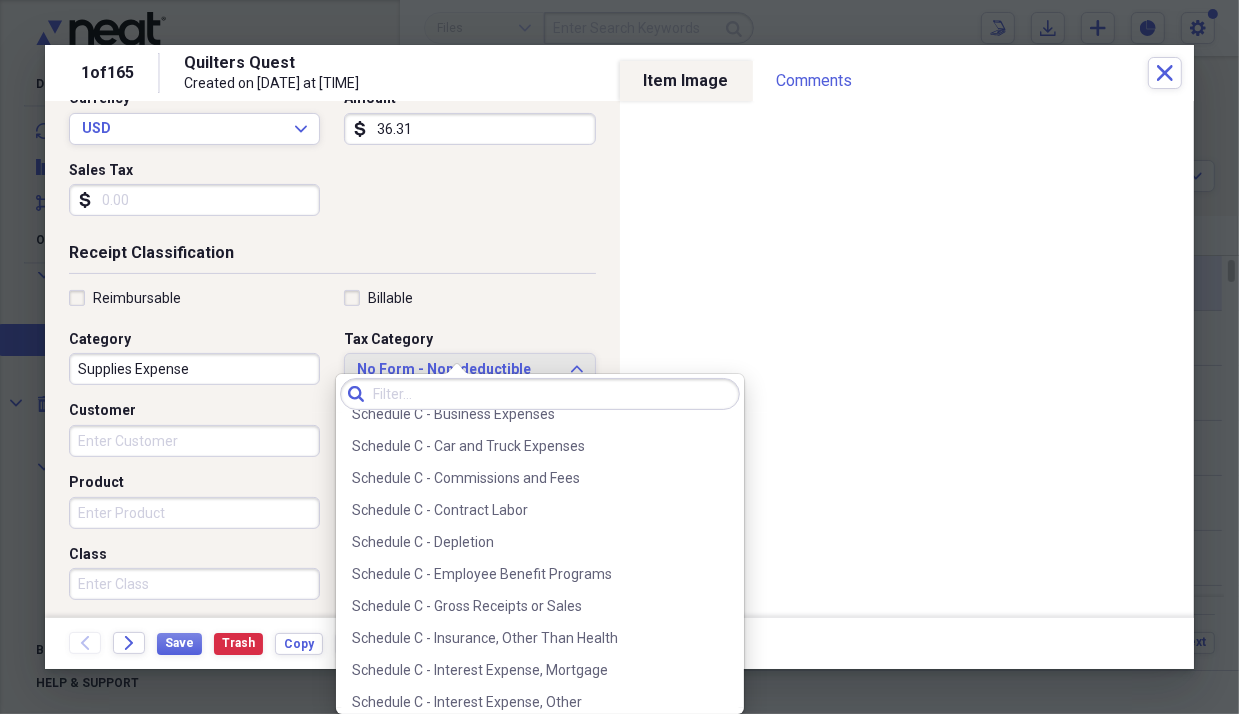scroll, scrollTop: 3800, scrollLeft: 0, axis: vertical 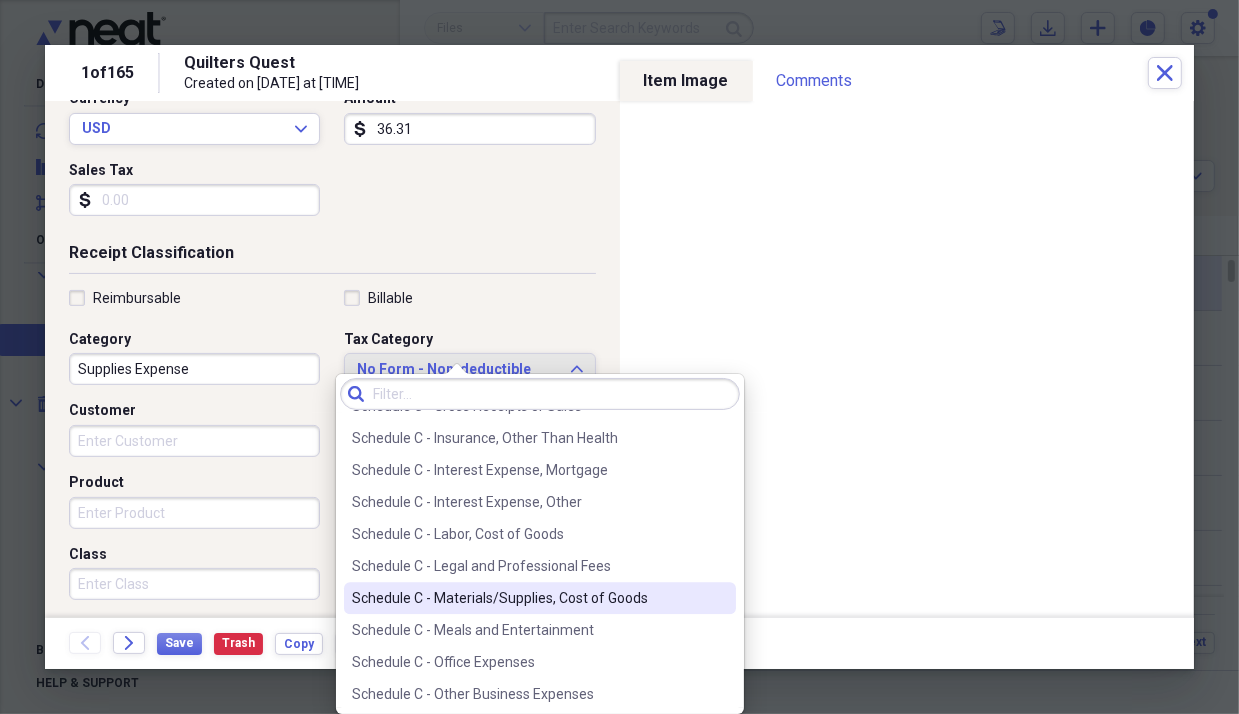 click on "Schedule C - Materials/Supplies, Cost of Goods" at bounding box center [528, 598] 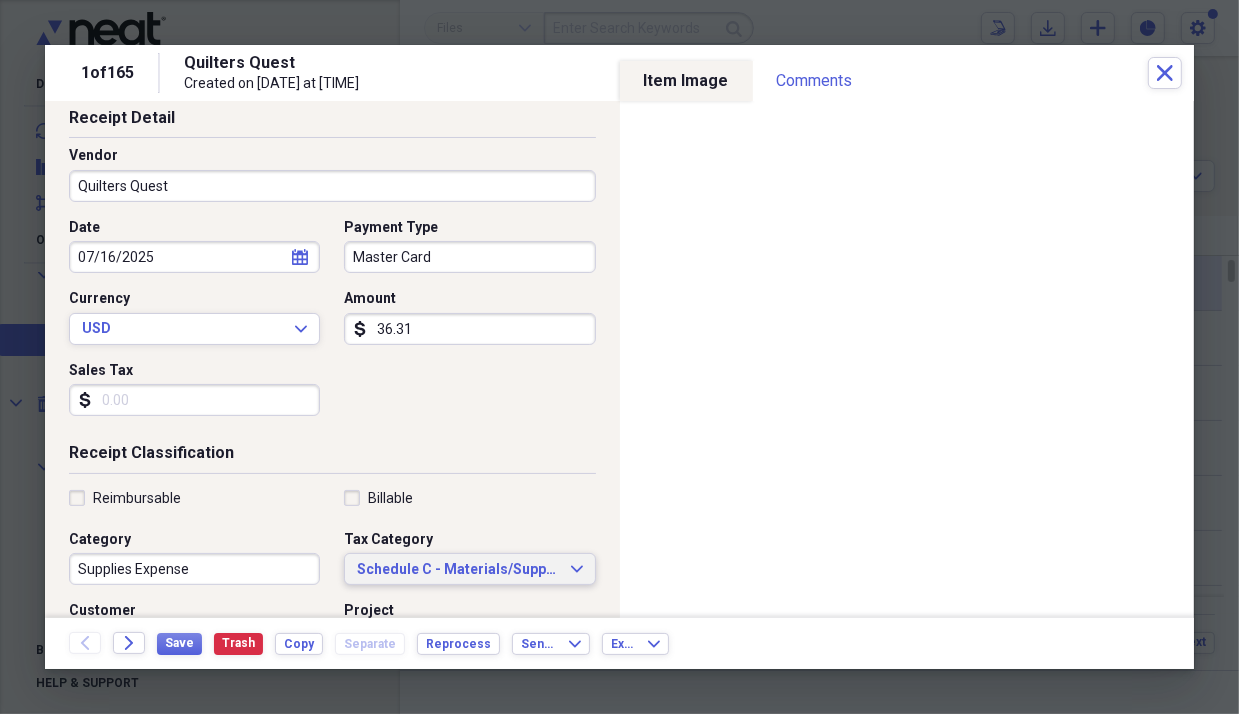 scroll, scrollTop: 0, scrollLeft: 0, axis: both 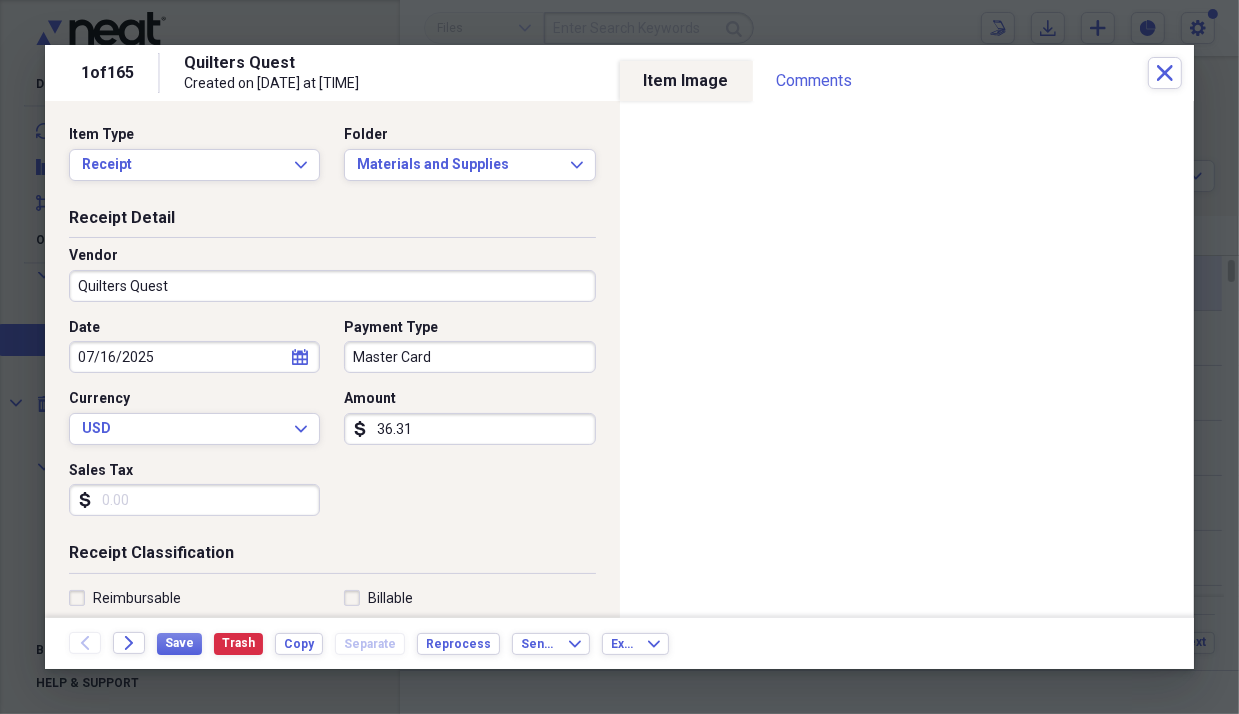 click on "Sales Tax" at bounding box center (194, 500) 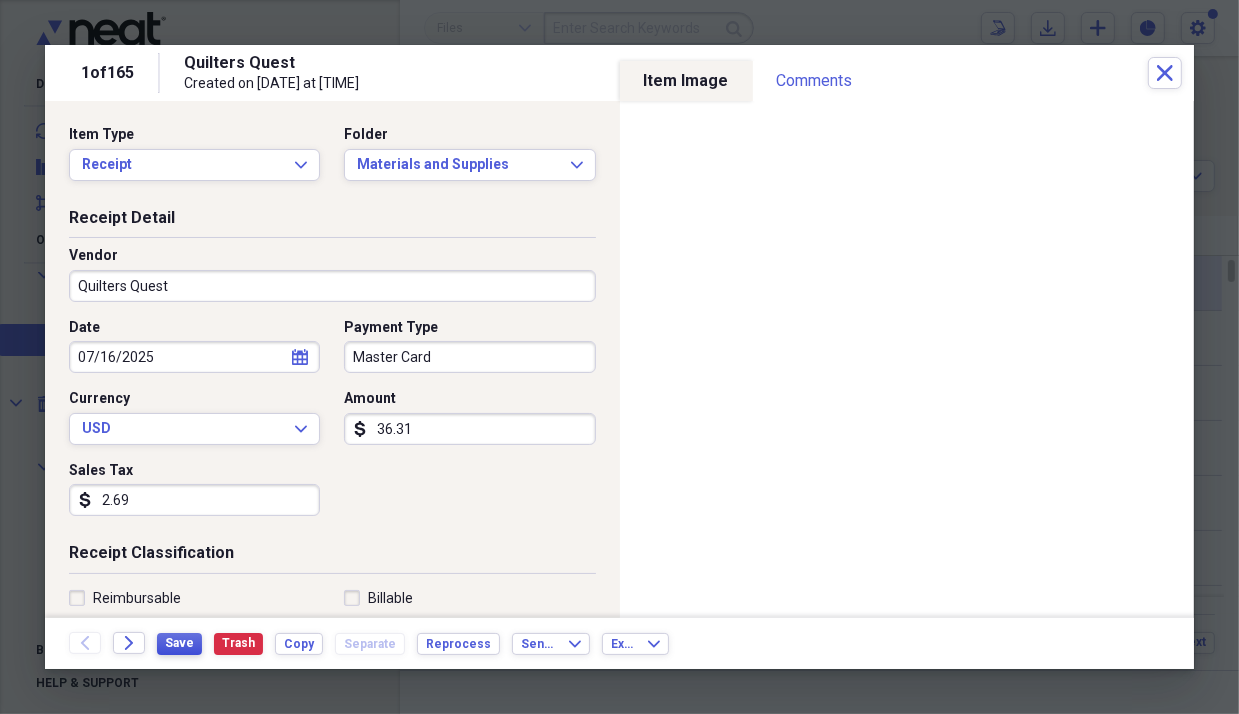 type on "2.69" 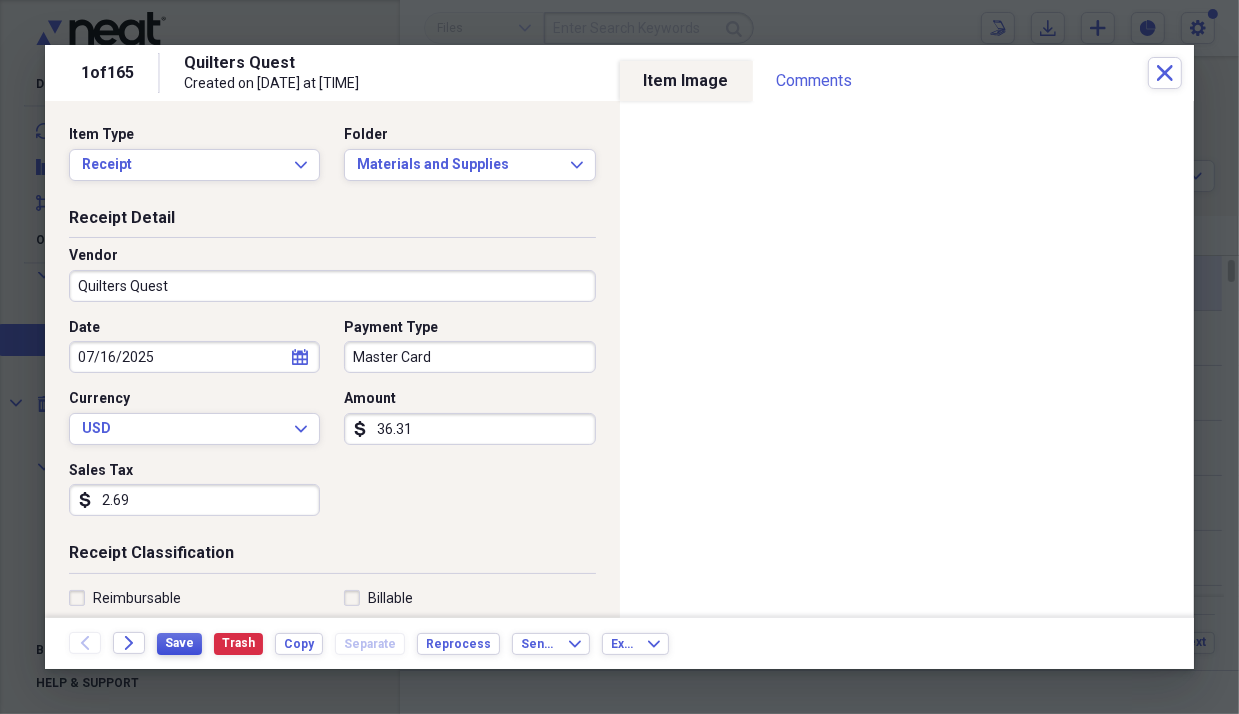 click on "Save" at bounding box center (179, 643) 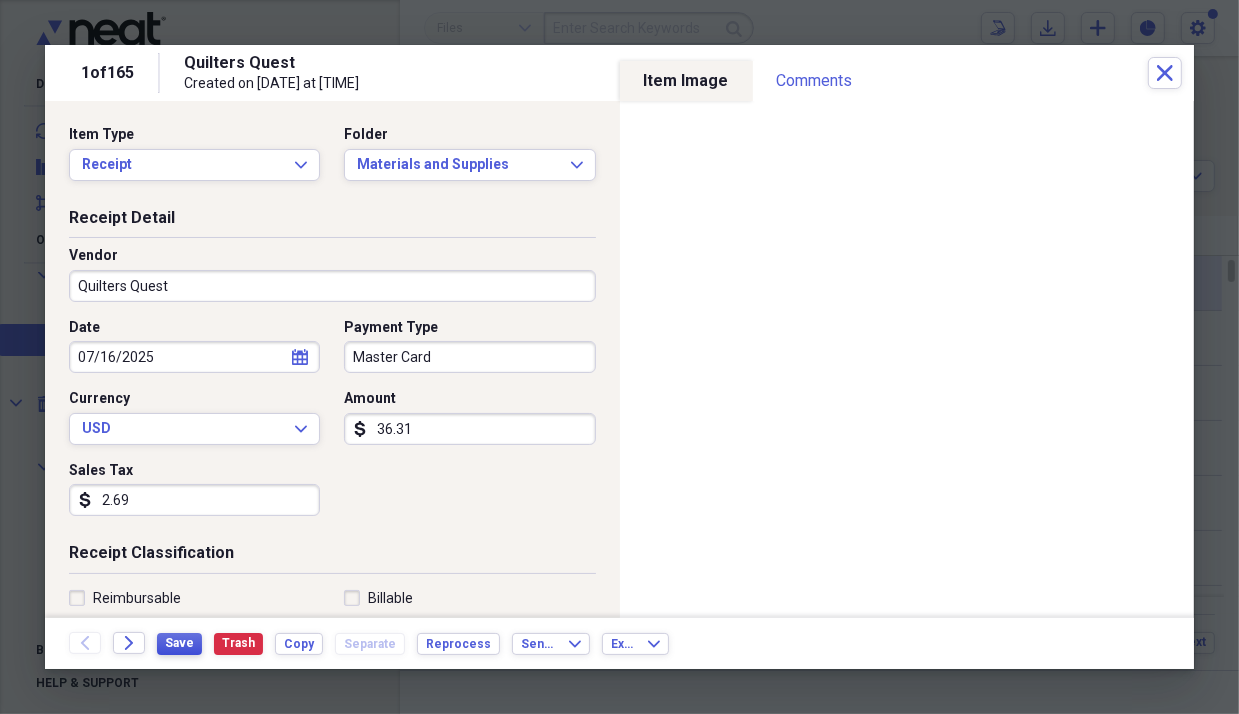 click on "Save" at bounding box center (179, 643) 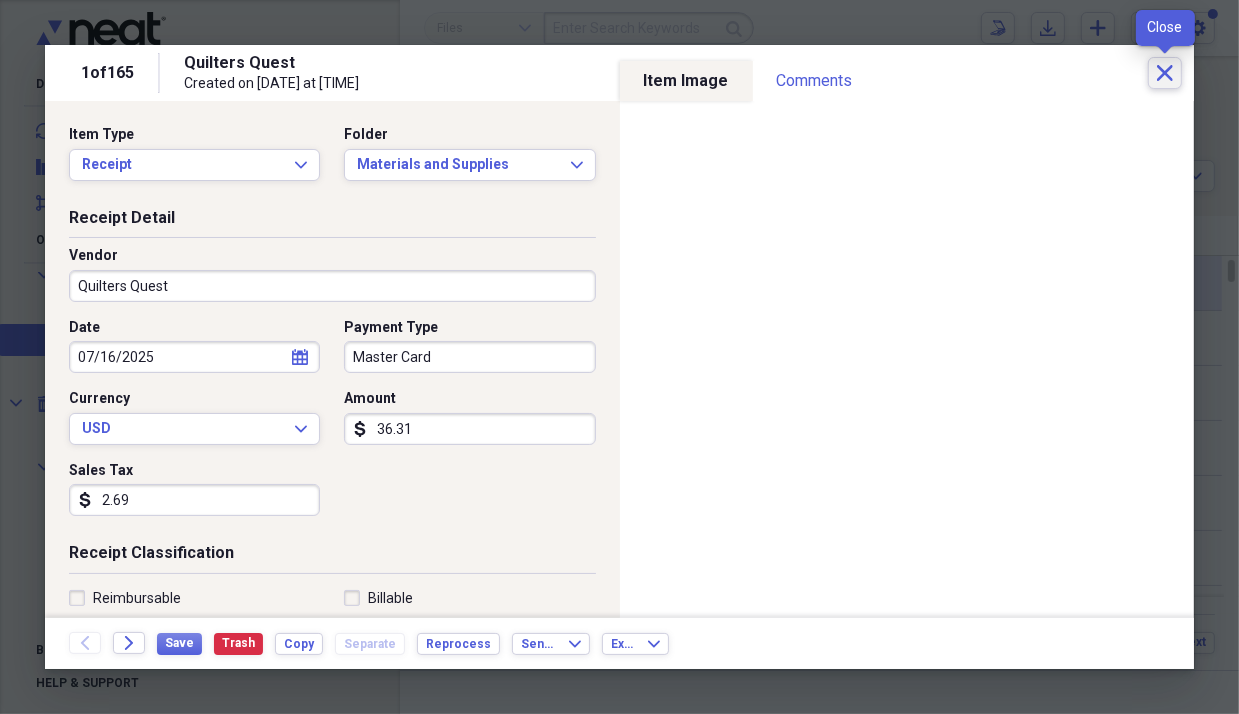 click on "Close" 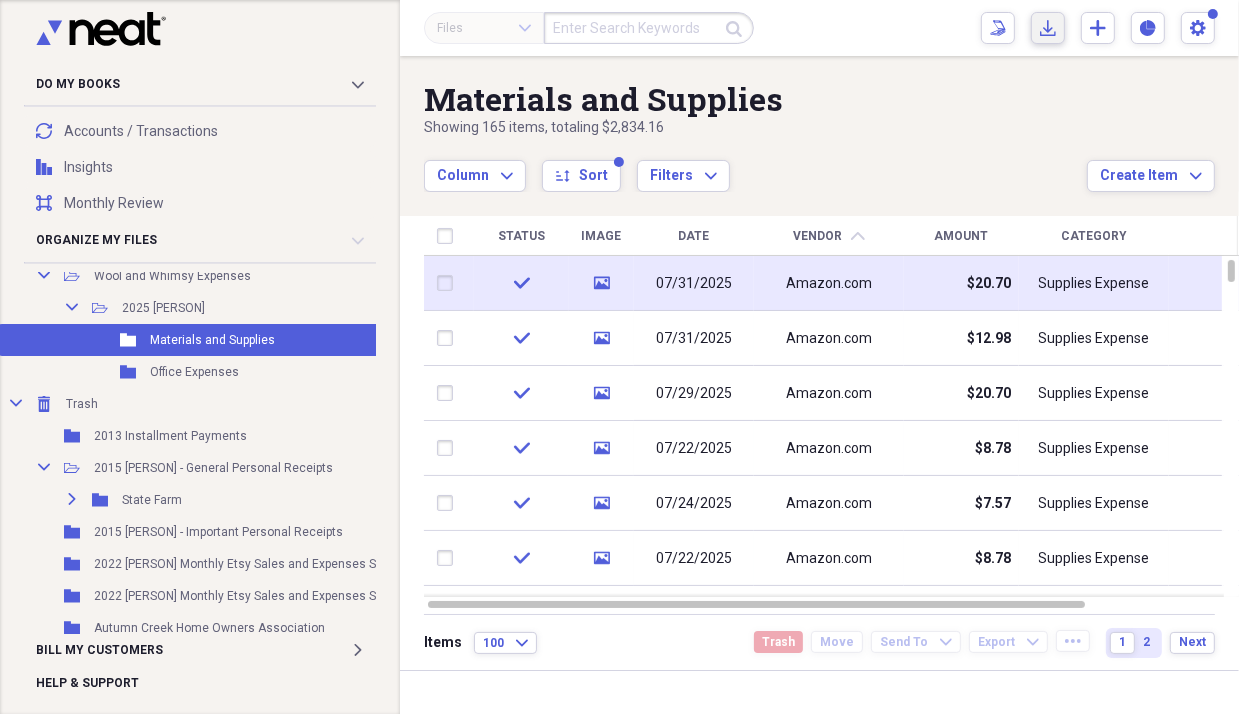 click on "Import" 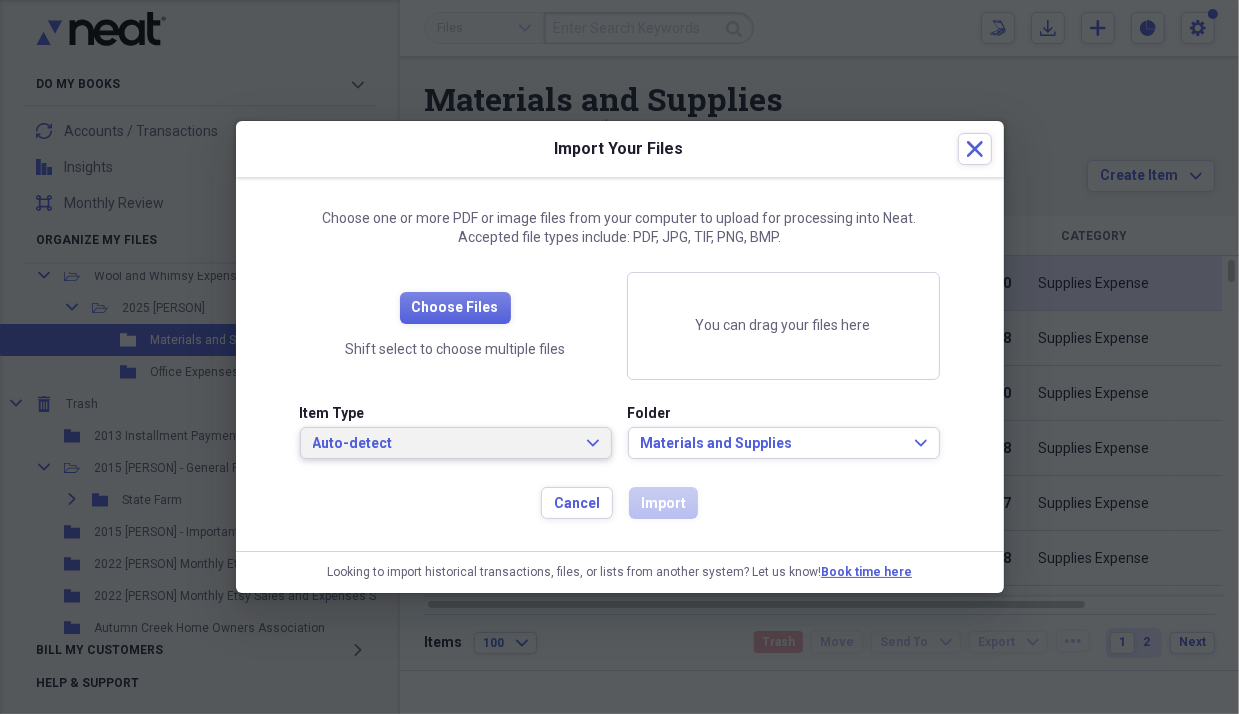 click on "Auto-detect" at bounding box center (444, 444) 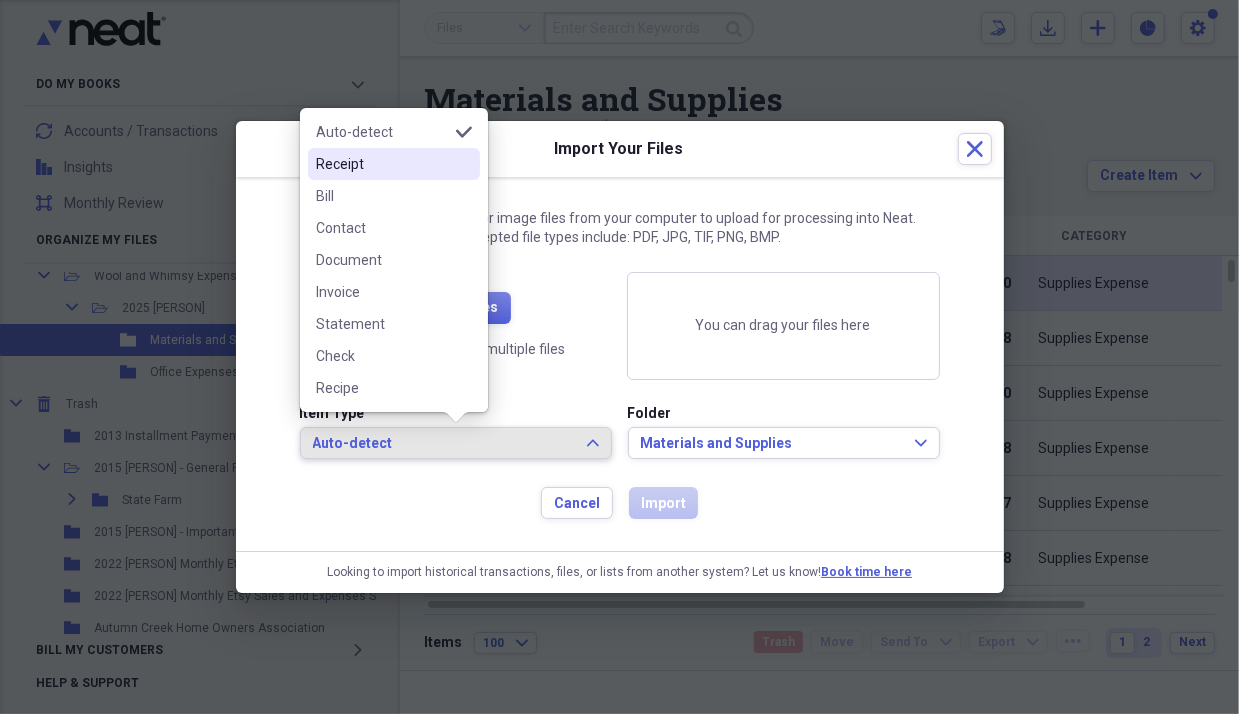click on "Receipt" at bounding box center (382, 164) 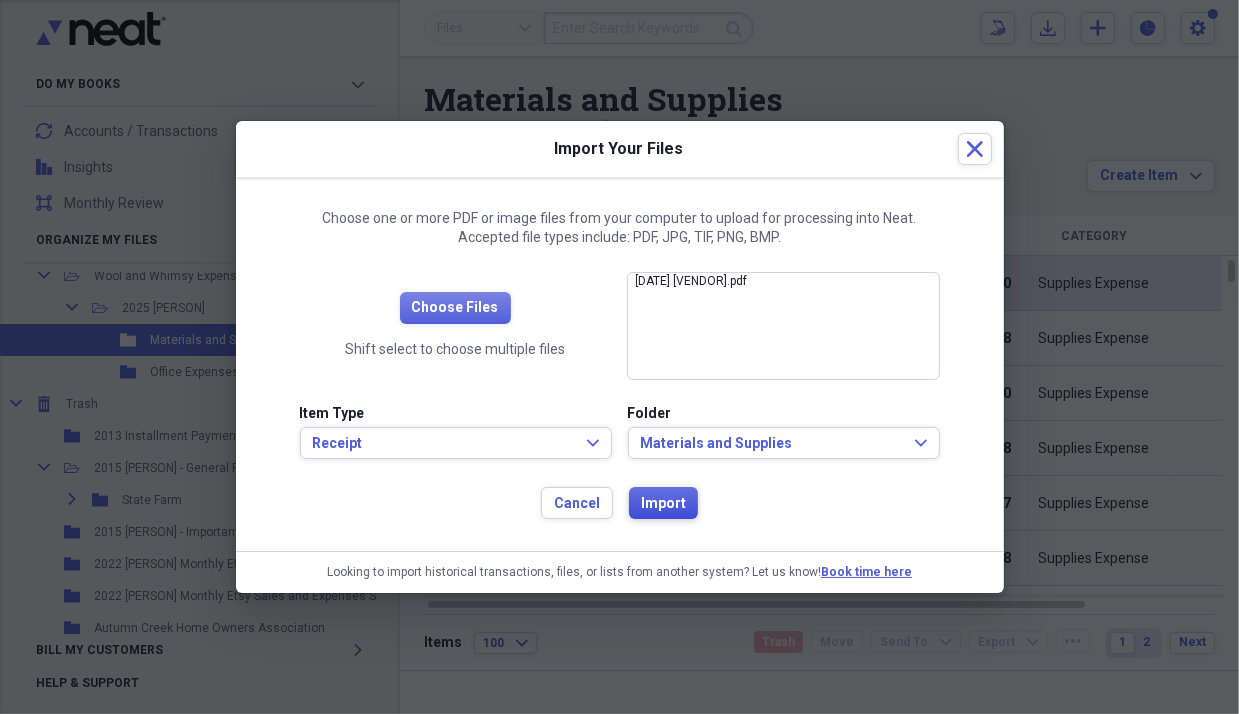 click on "Import" at bounding box center [663, 504] 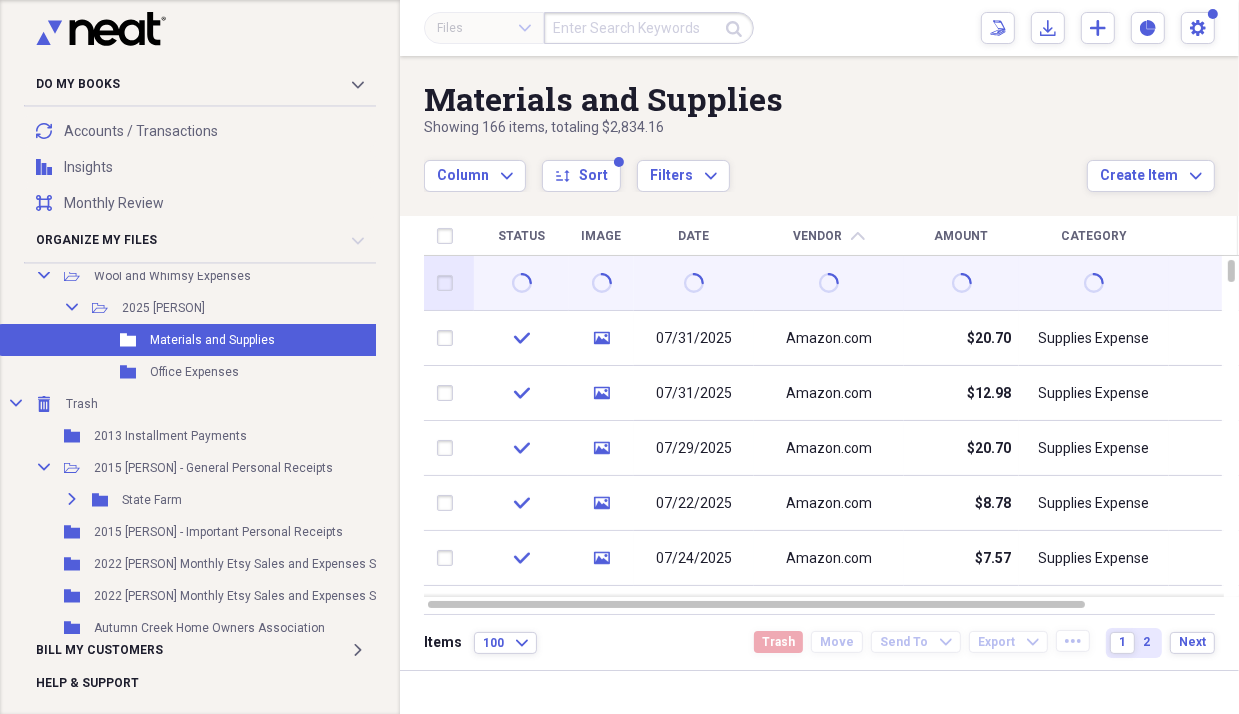click at bounding box center (521, 283) 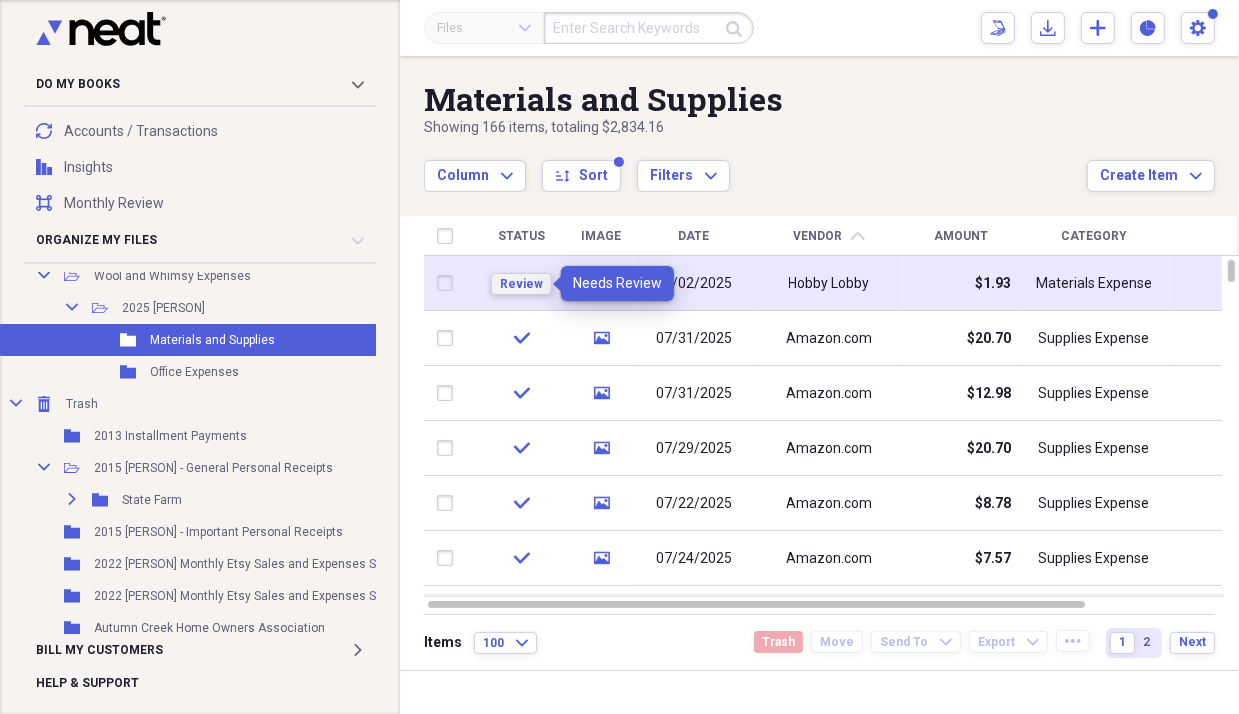 click on "Review" at bounding box center (521, 284) 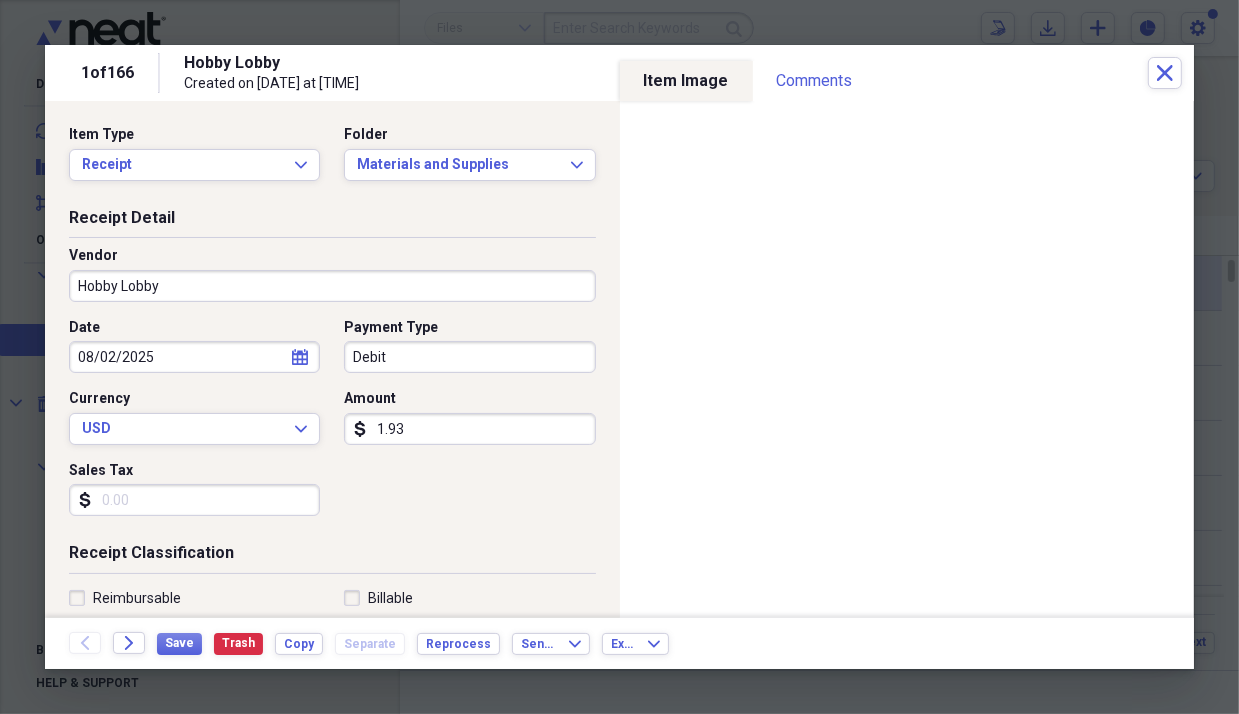 scroll, scrollTop: 300, scrollLeft: 0, axis: vertical 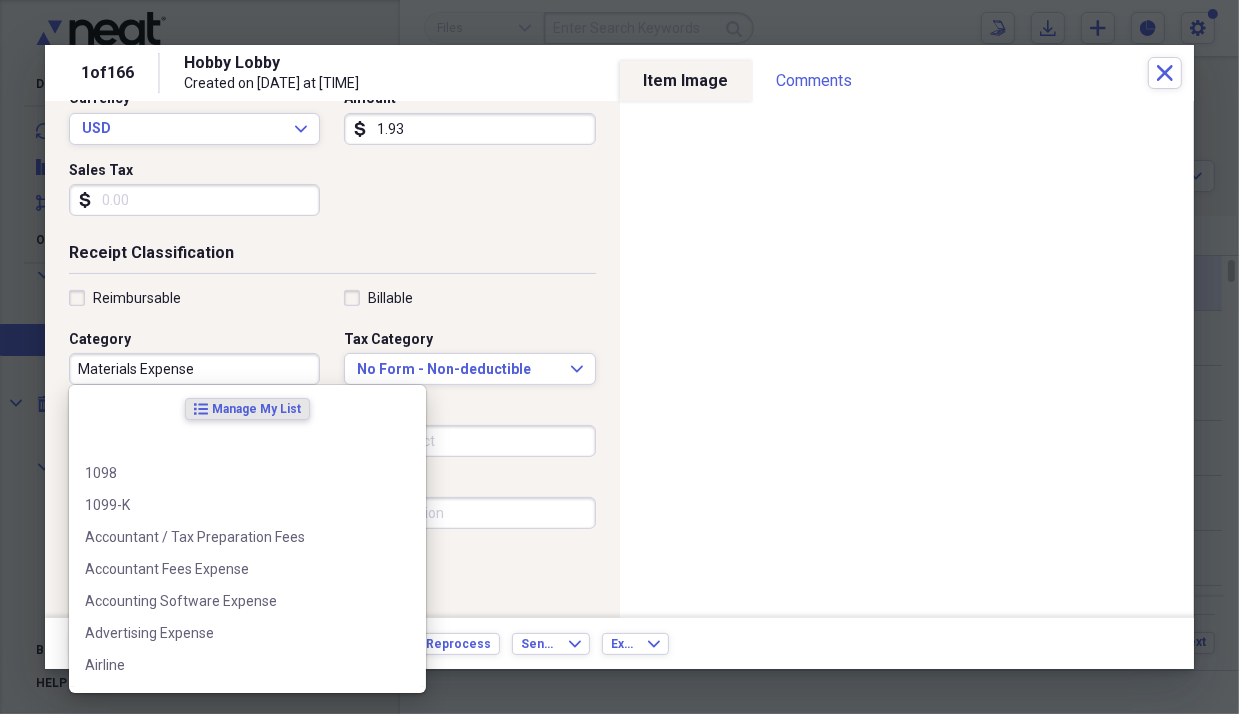 click on "Materials Expense" at bounding box center (194, 369) 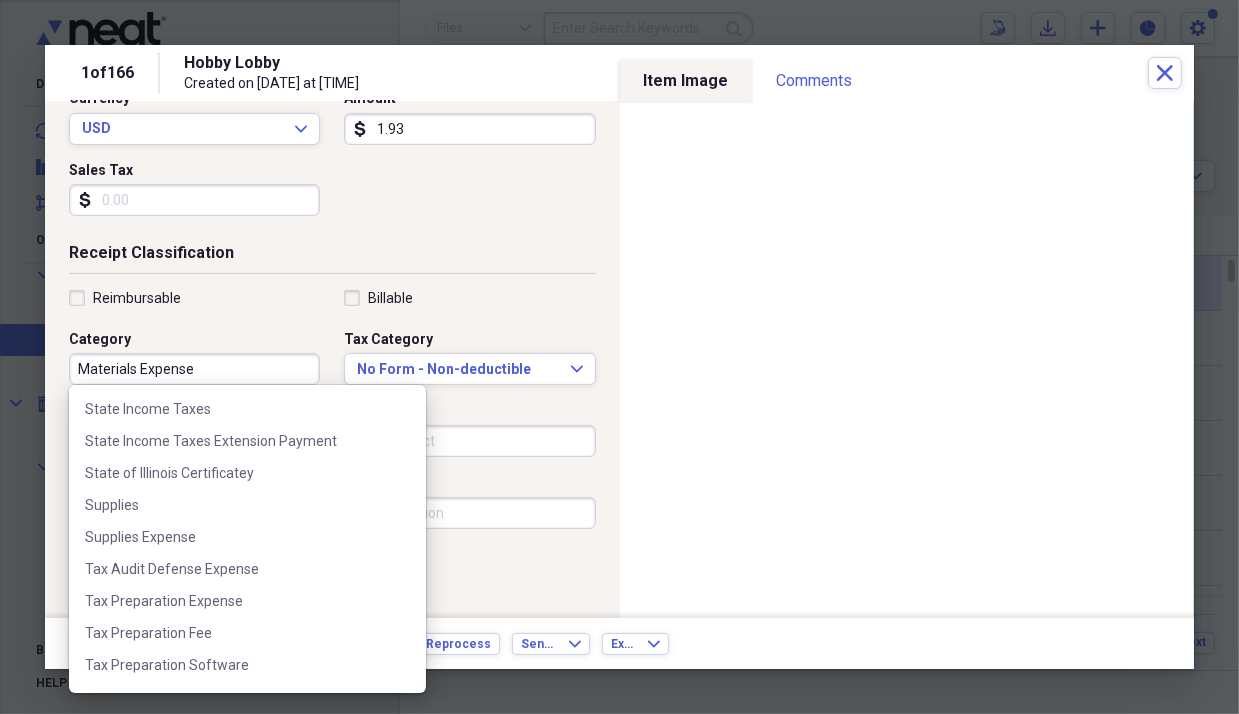 scroll, scrollTop: 2260, scrollLeft: 0, axis: vertical 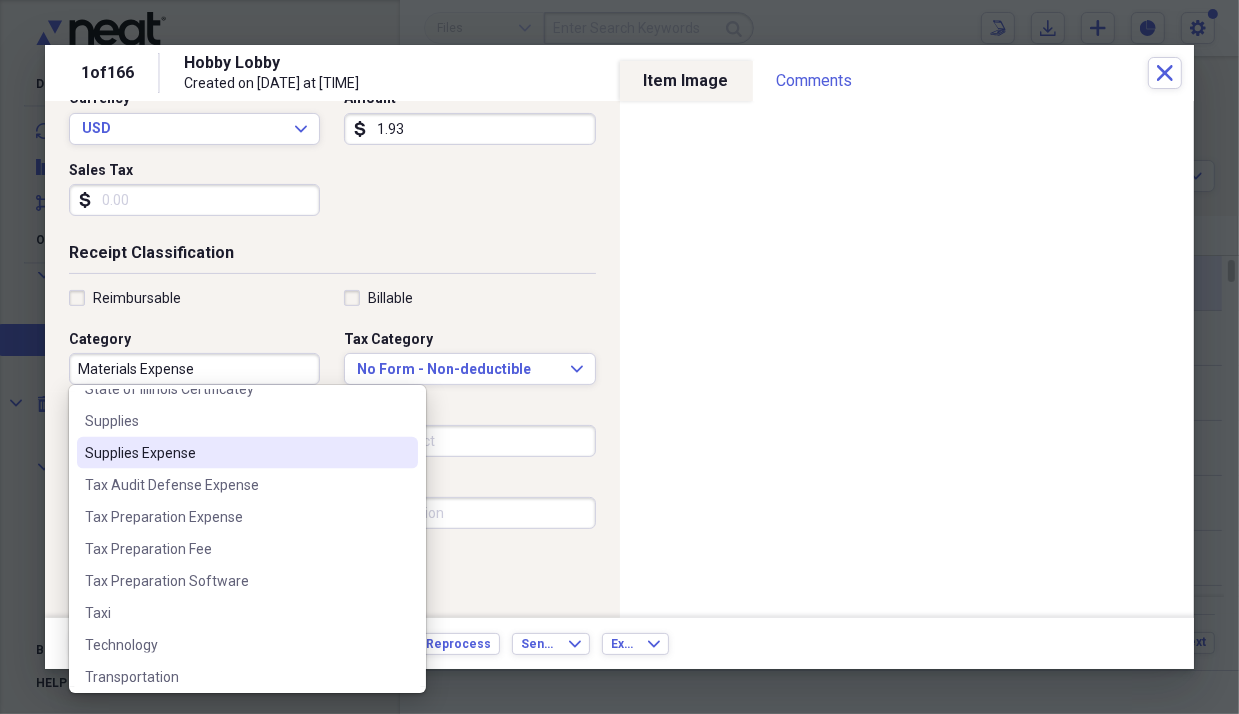 click on "Supplies Expense" at bounding box center [235, 453] 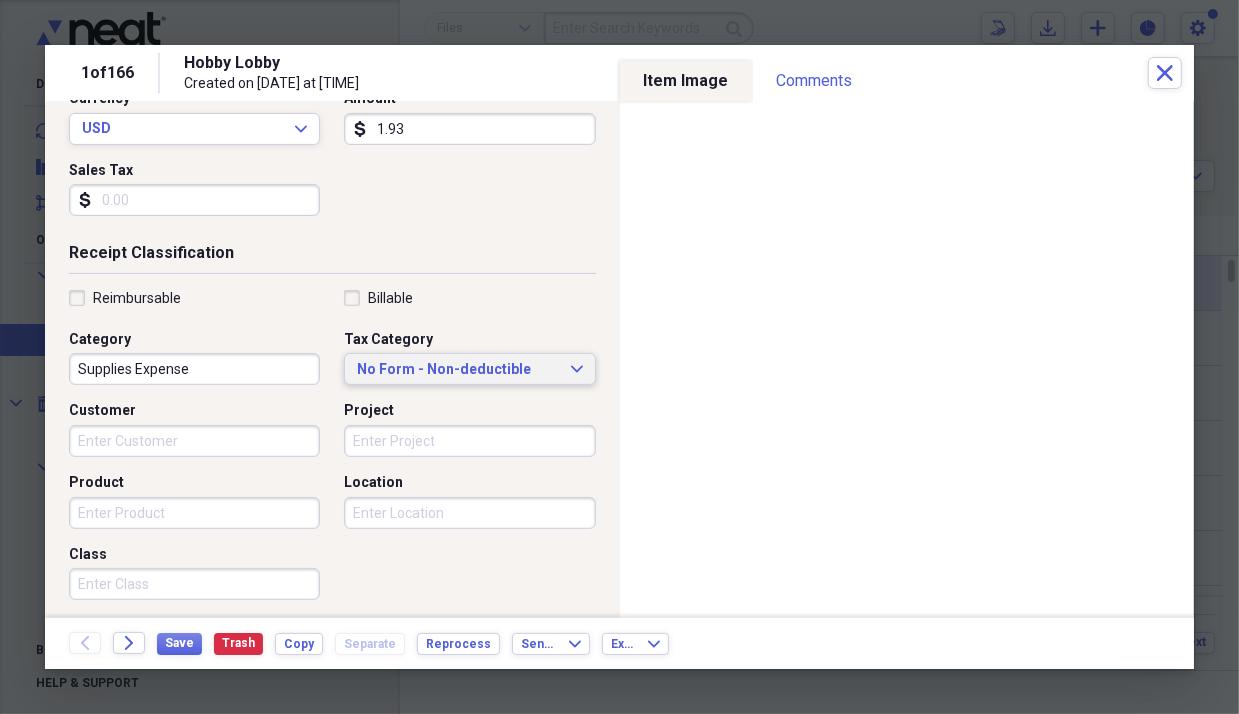 click on "No Form - Non-deductible" at bounding box center [457, 370] 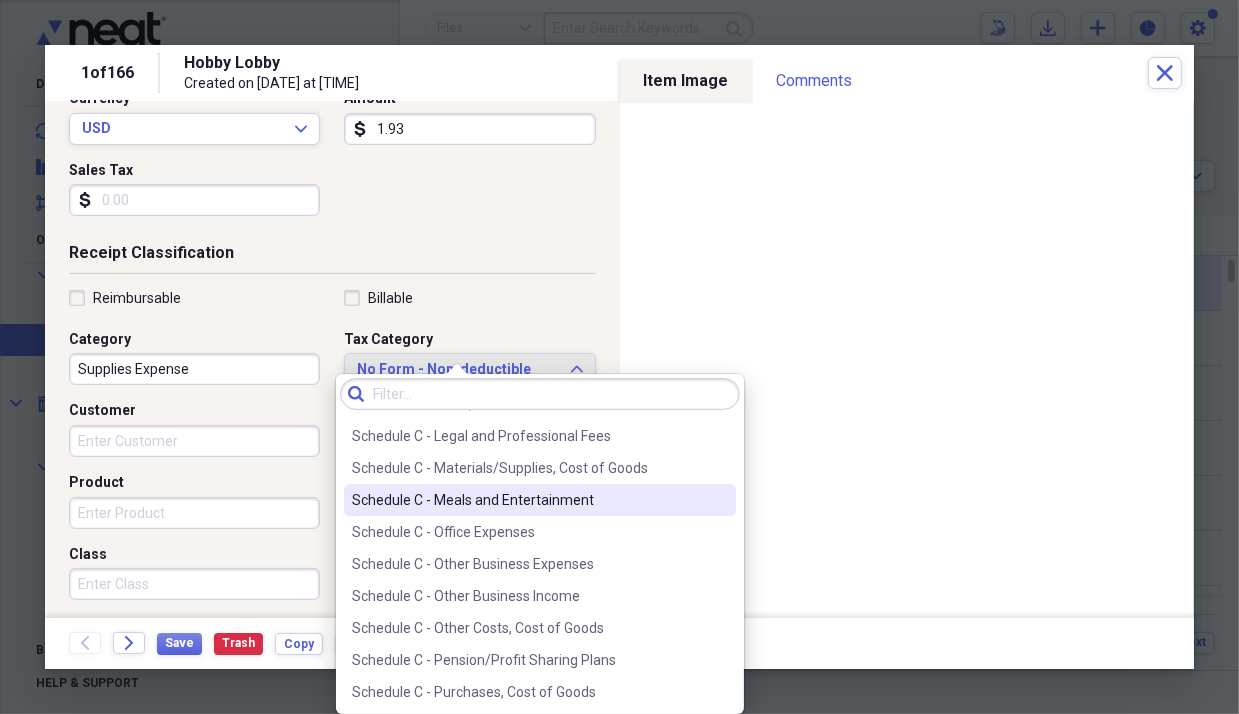 scroll, scrollTop: 3900, scrollLeft: 0, axis: vertical 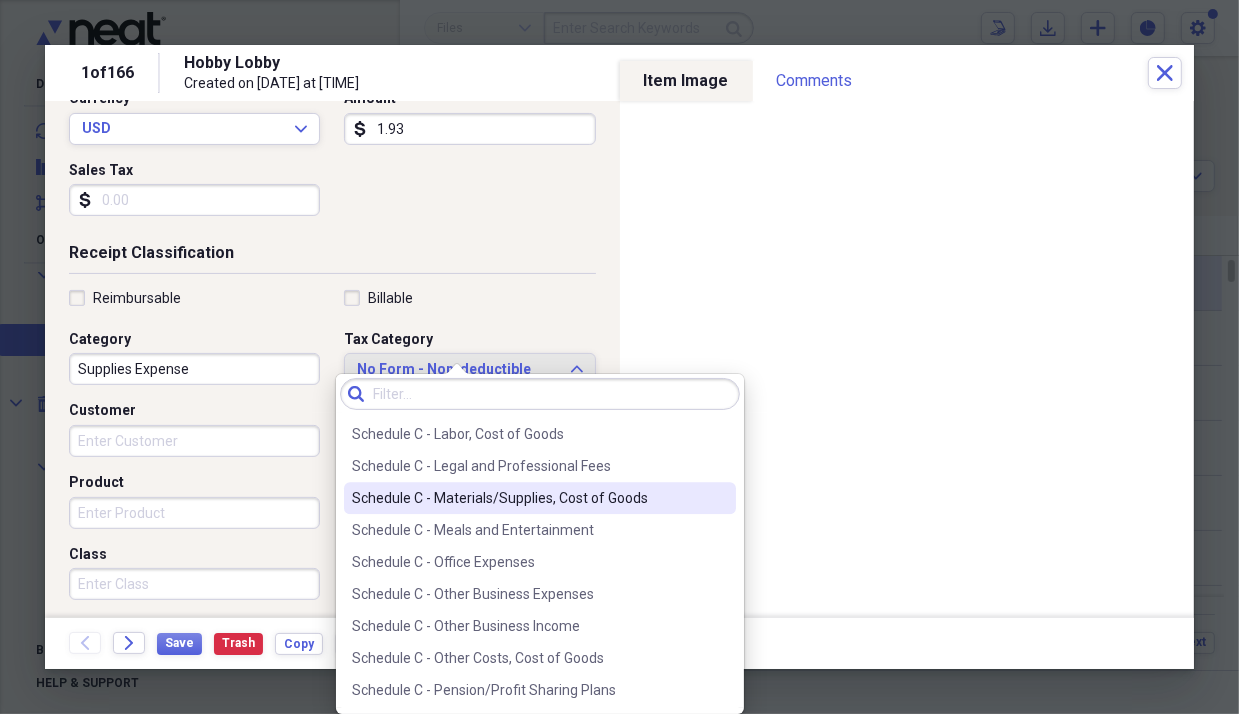 click on "Schedule C - Materials/Supplies, Cost of Goods" at bounding box center [540, 498] 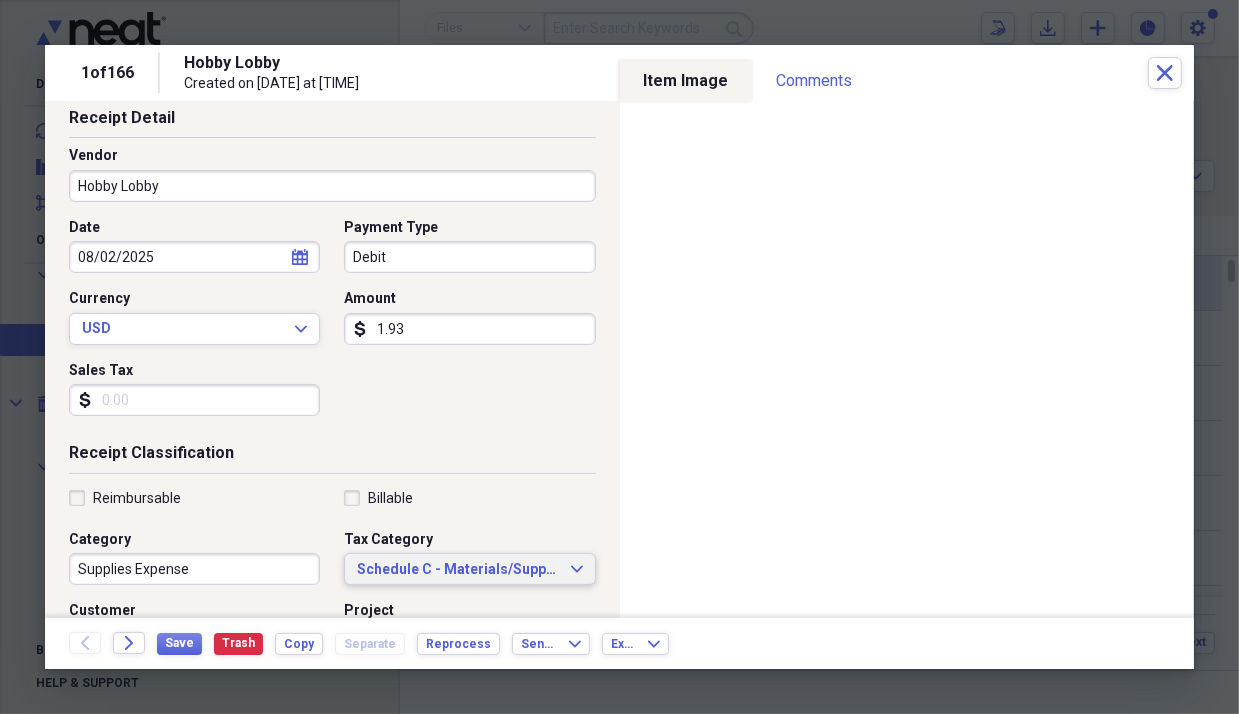 scroll, scrollTop: 0, scrollLeft: 0, axis: both 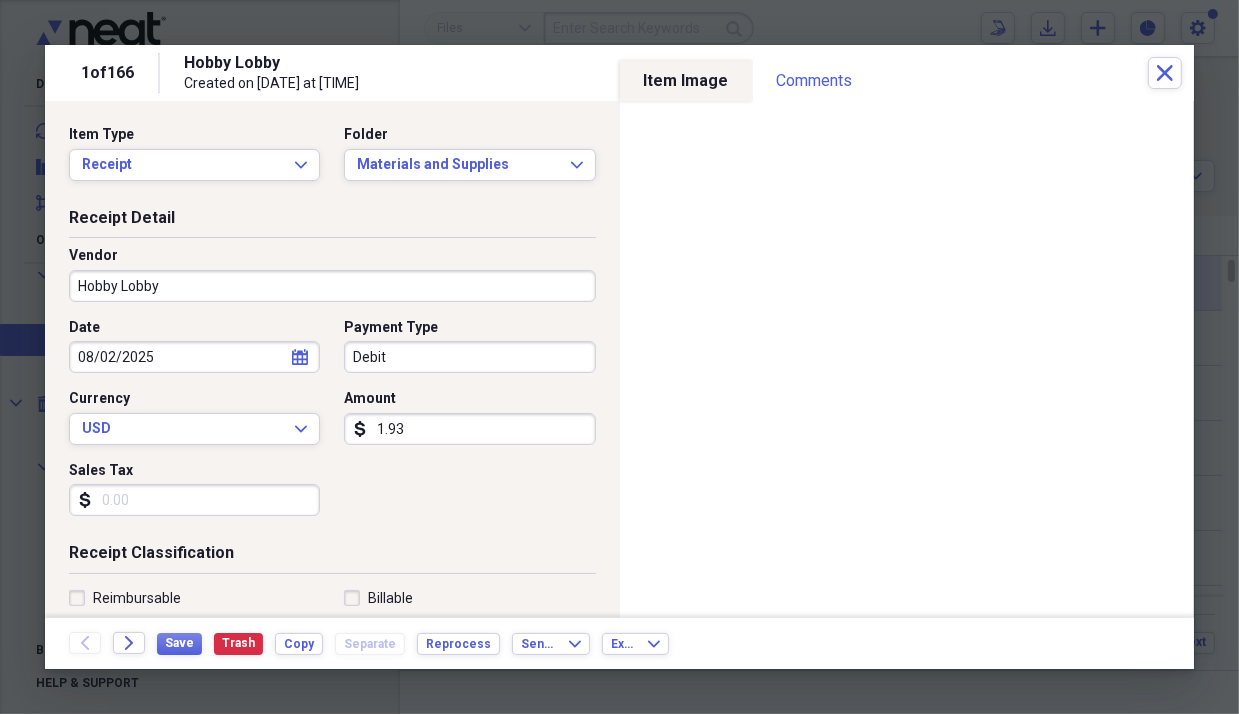 click on "Sales Tax" at bounding box center [194, 500] 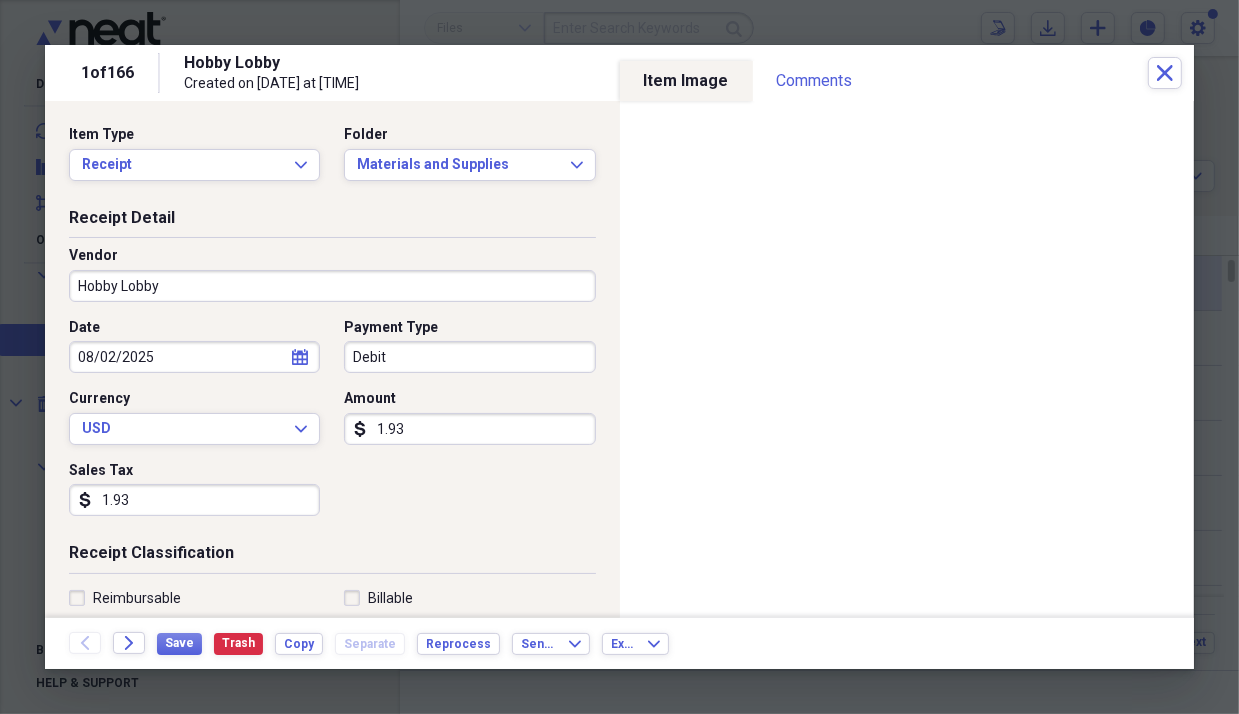 type on "1.93" 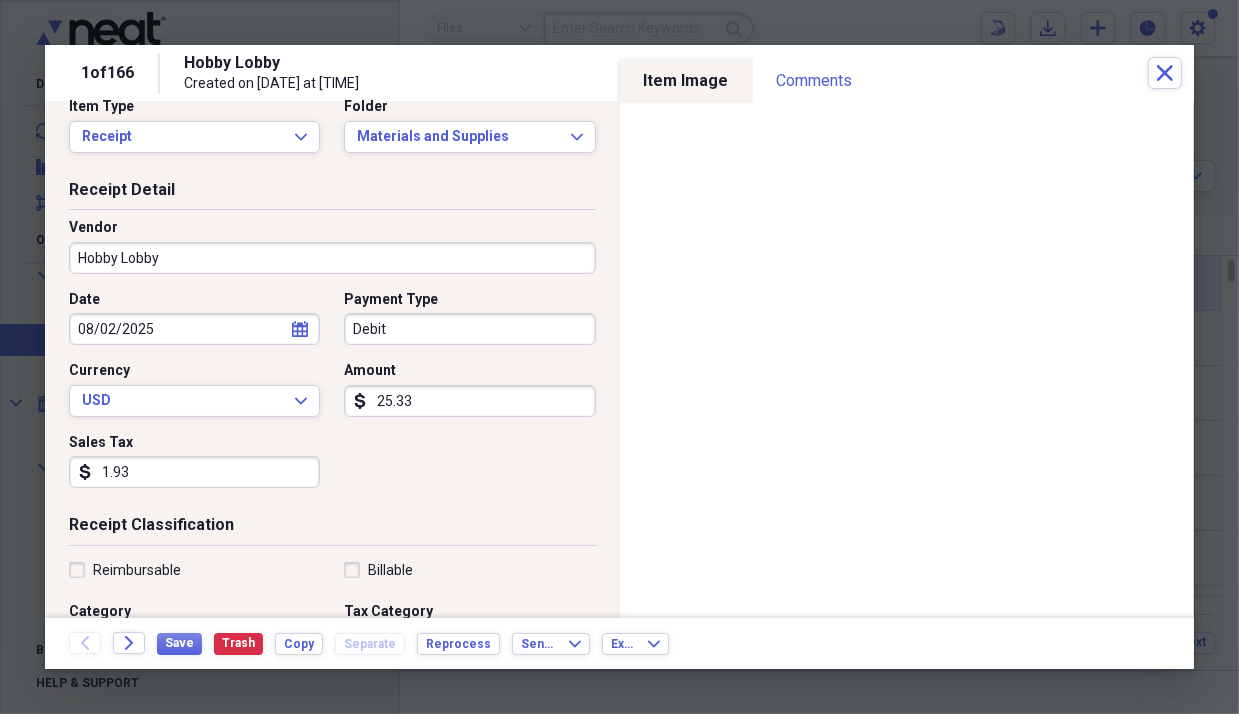 scroll, scrollTop: 0, scrollLeft: 0, axis: both 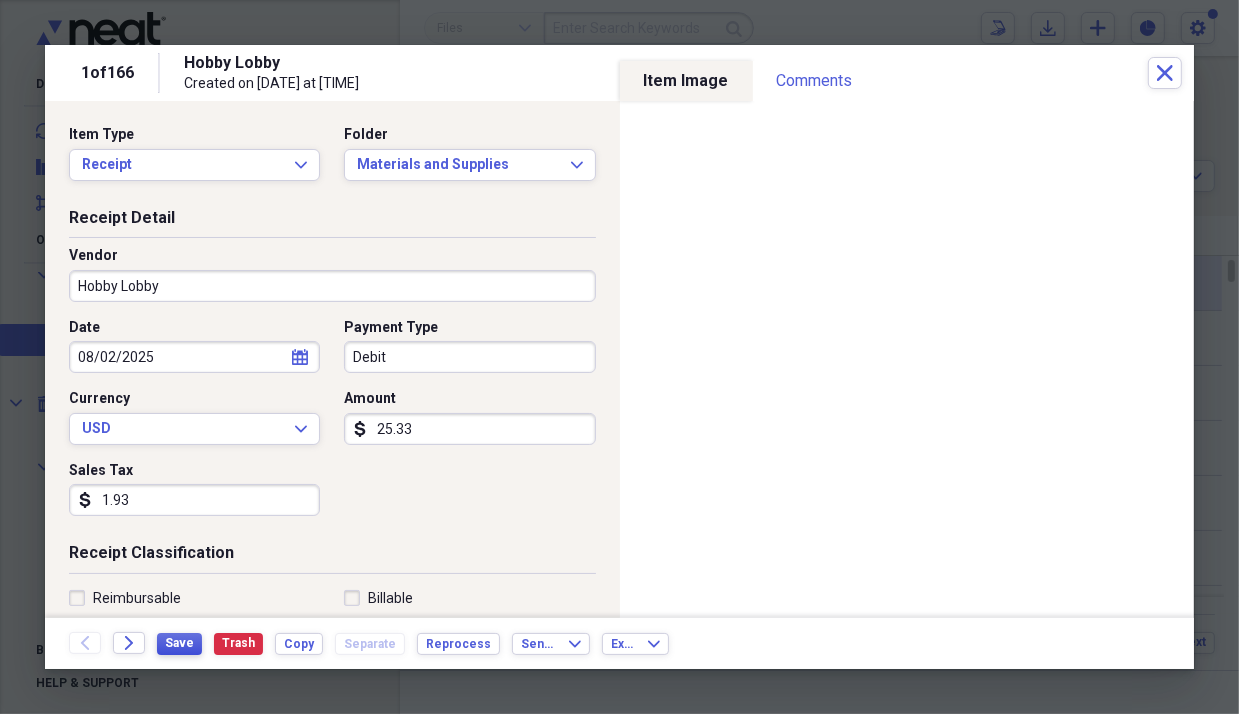 type on "25.33" 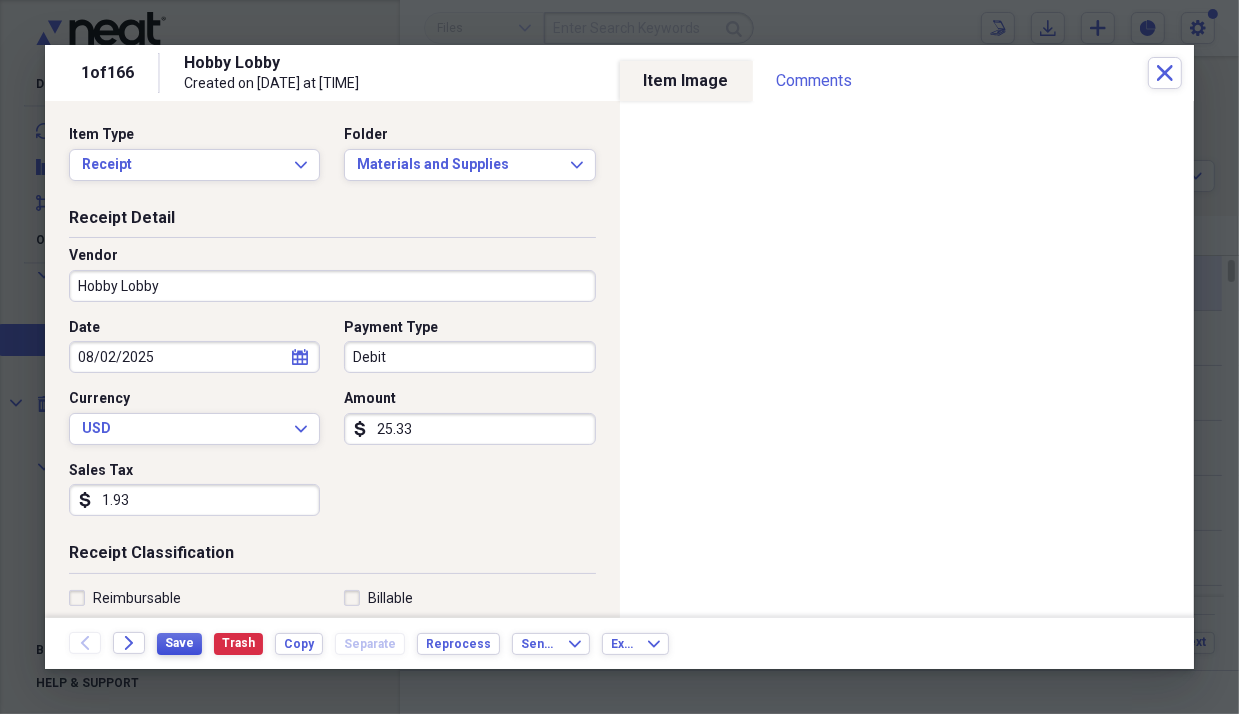 click on "Save" at bounding box center [179, 643] 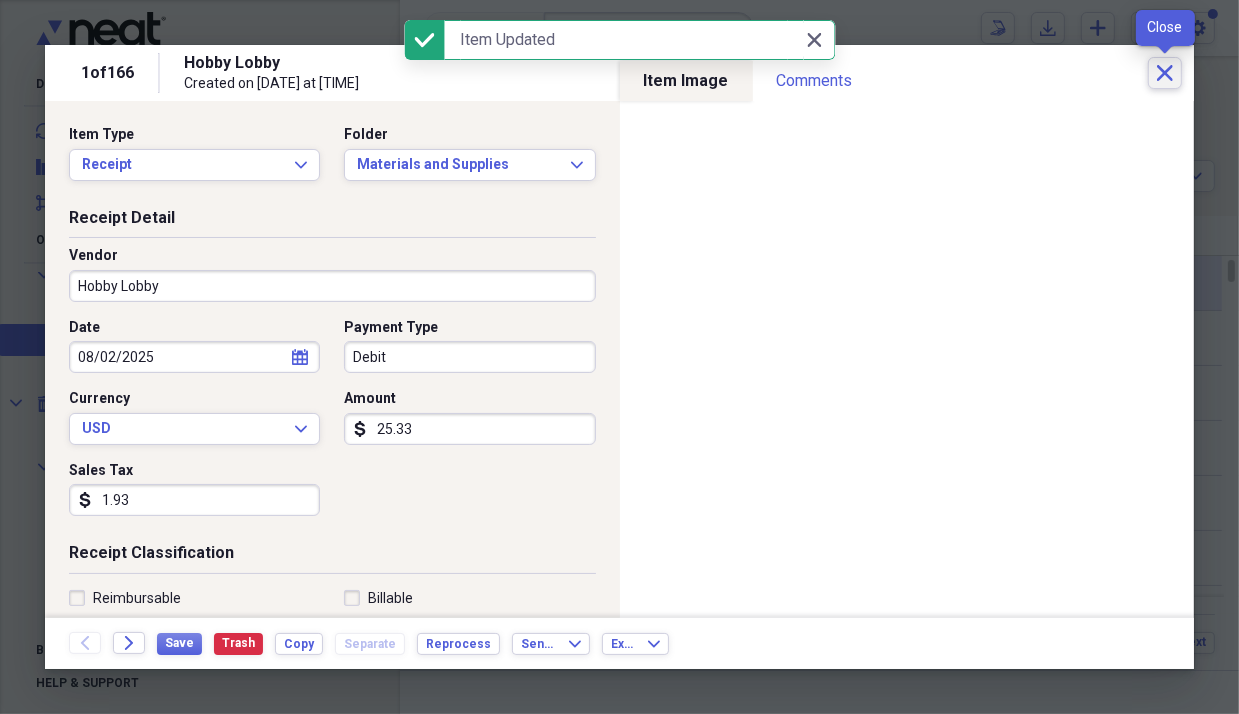 click 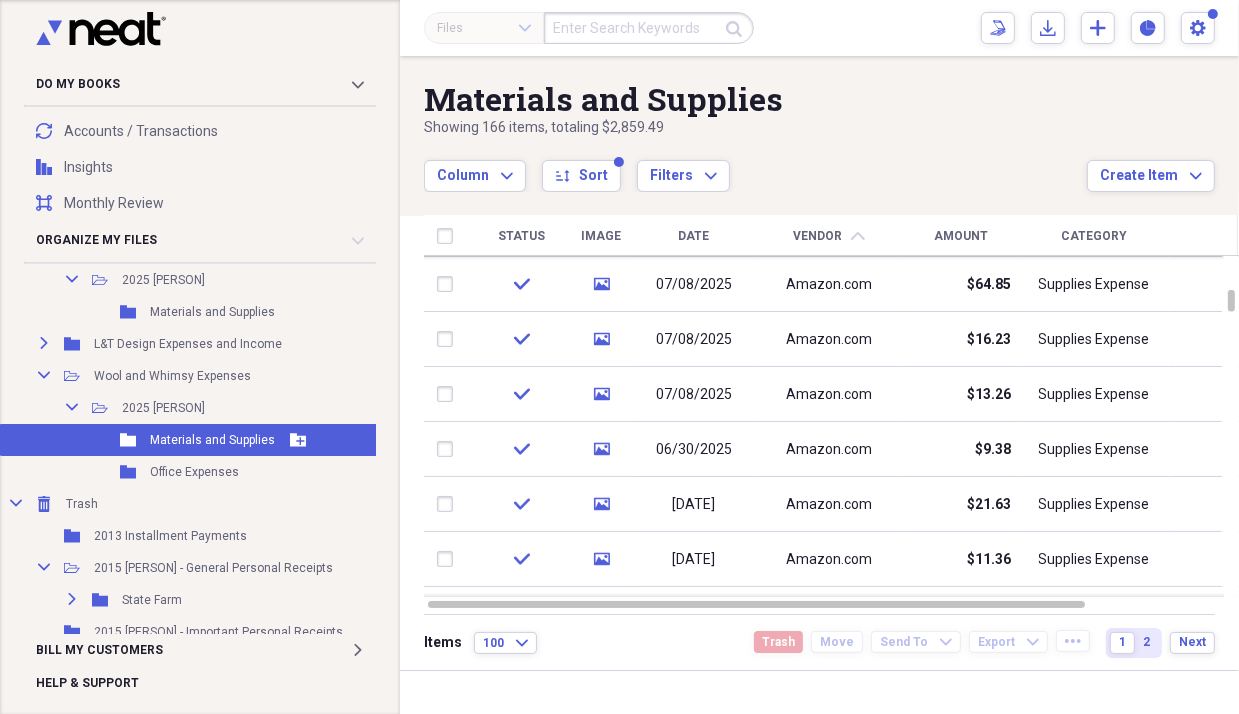 scroll, scrollTop: 100, scrollLeft: 0, axis: vertical 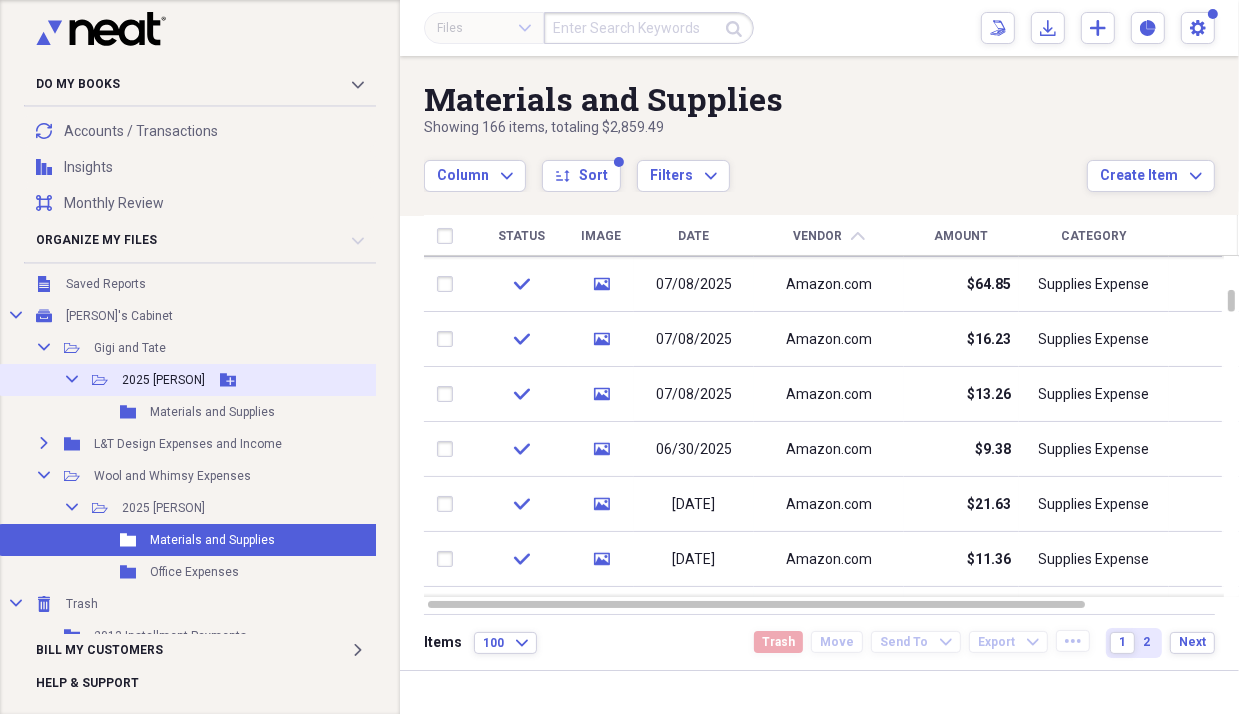 click on "2025 [PERSON]" at bounding box center [163, 380] 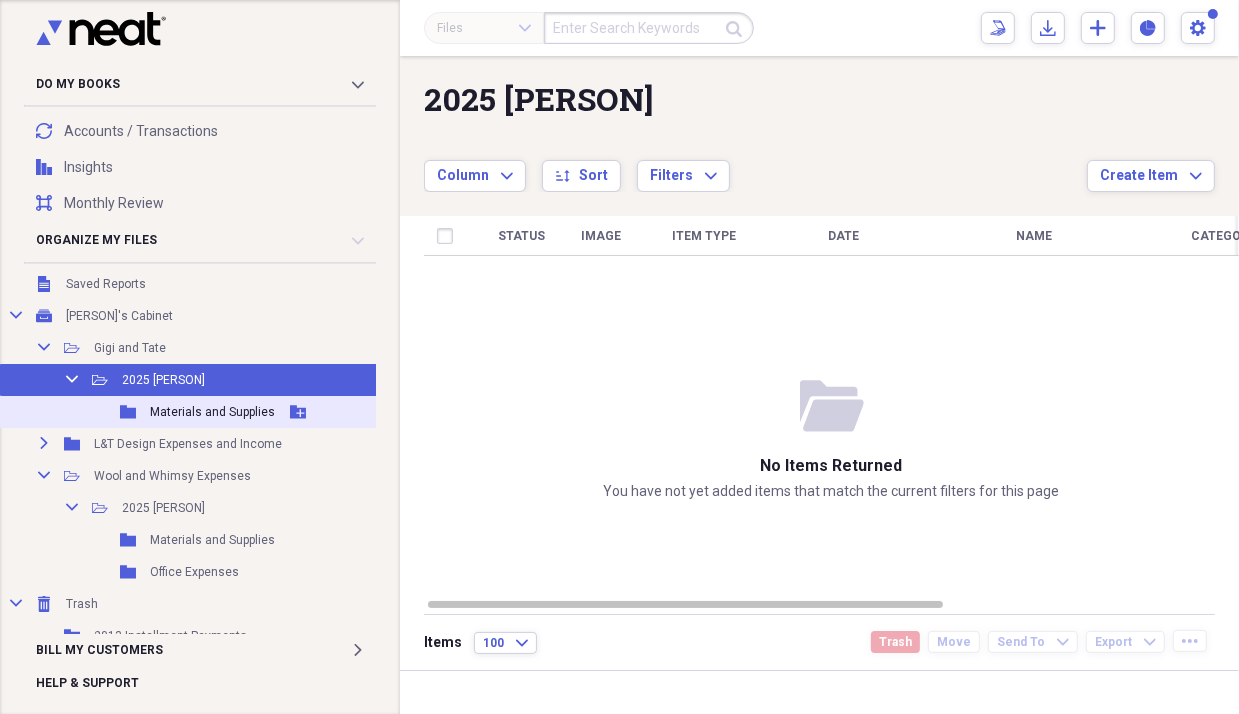 click on "Materials and Supplies" at bounding box center (212, 412) 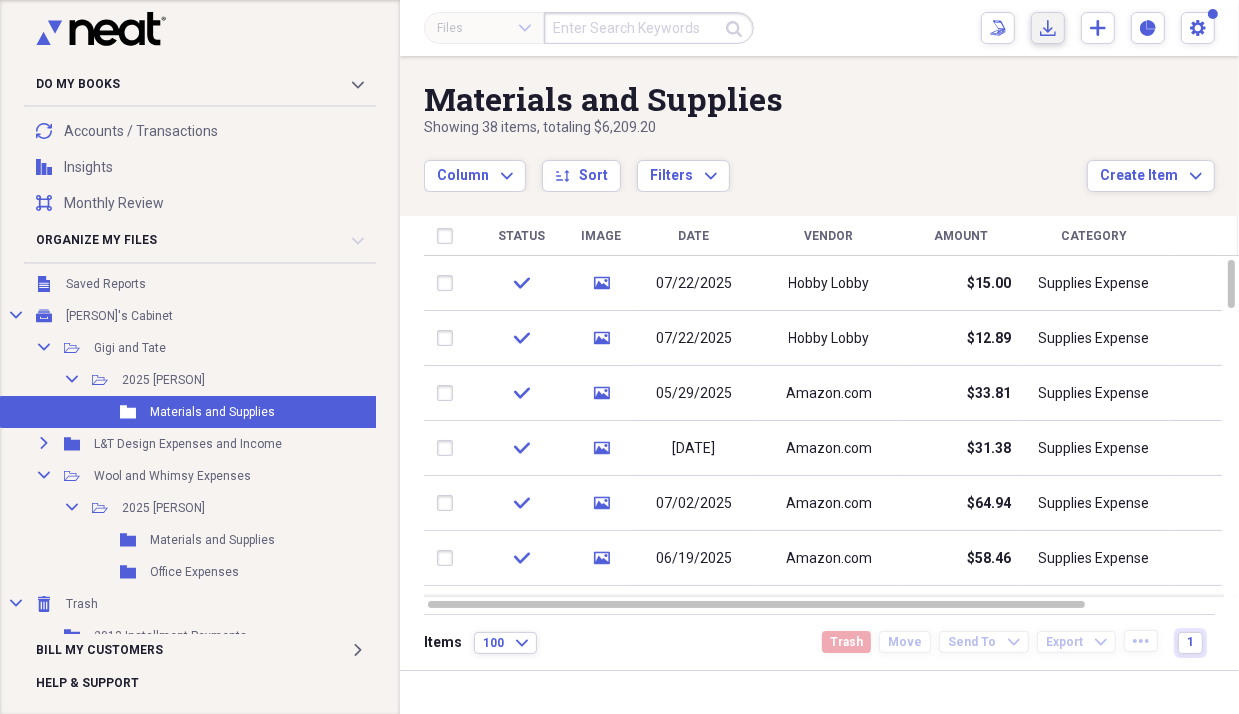 click on "Import" 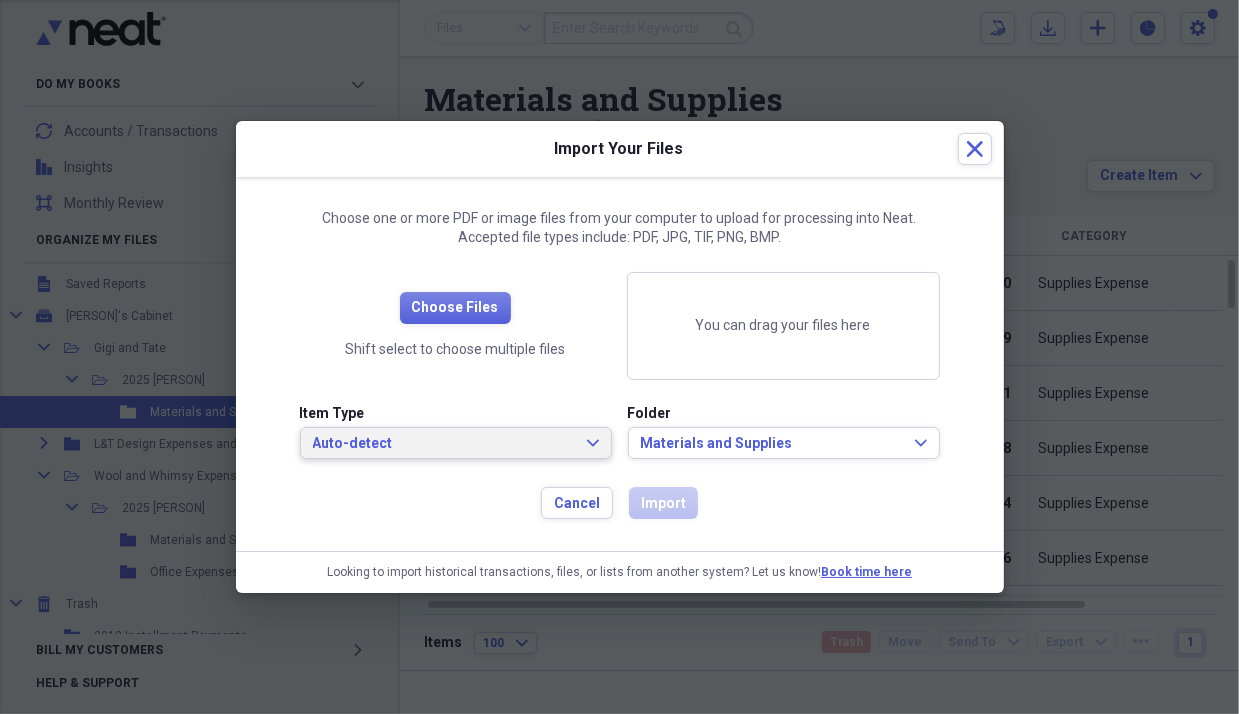 click on "Auto-detect" at bounding box center [444, 444] 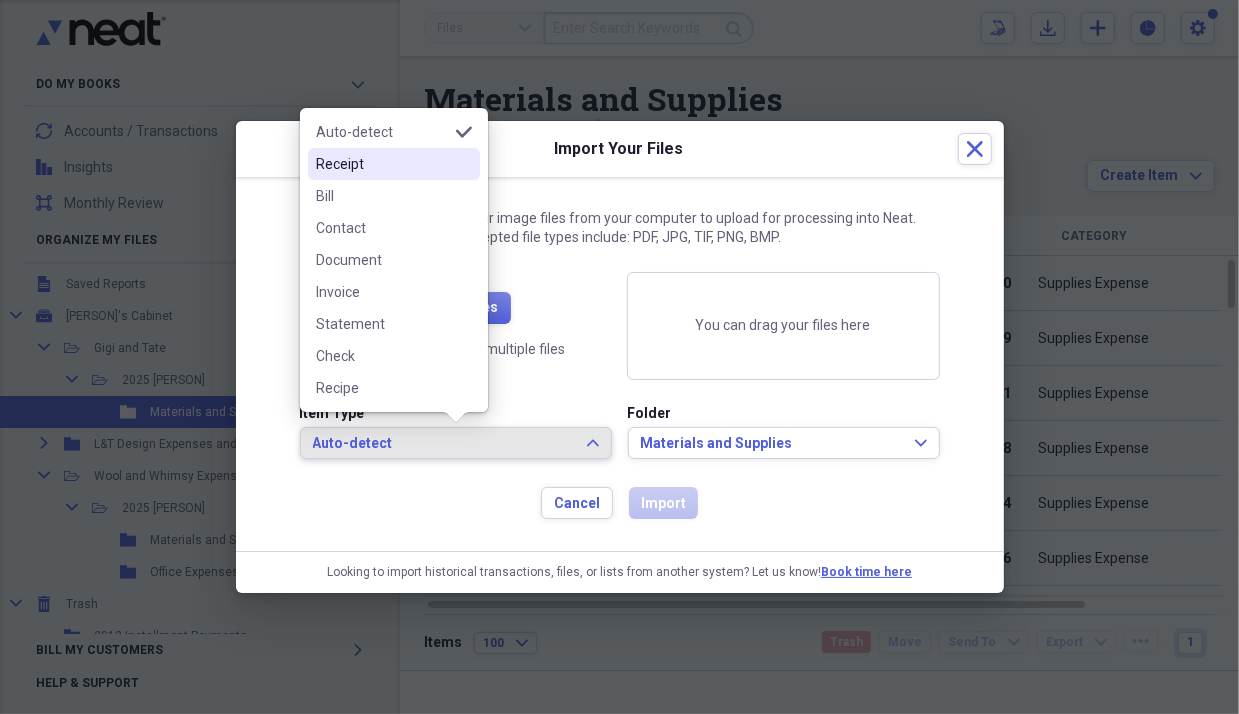click on "Receipt" at bounding box center (382, 164) 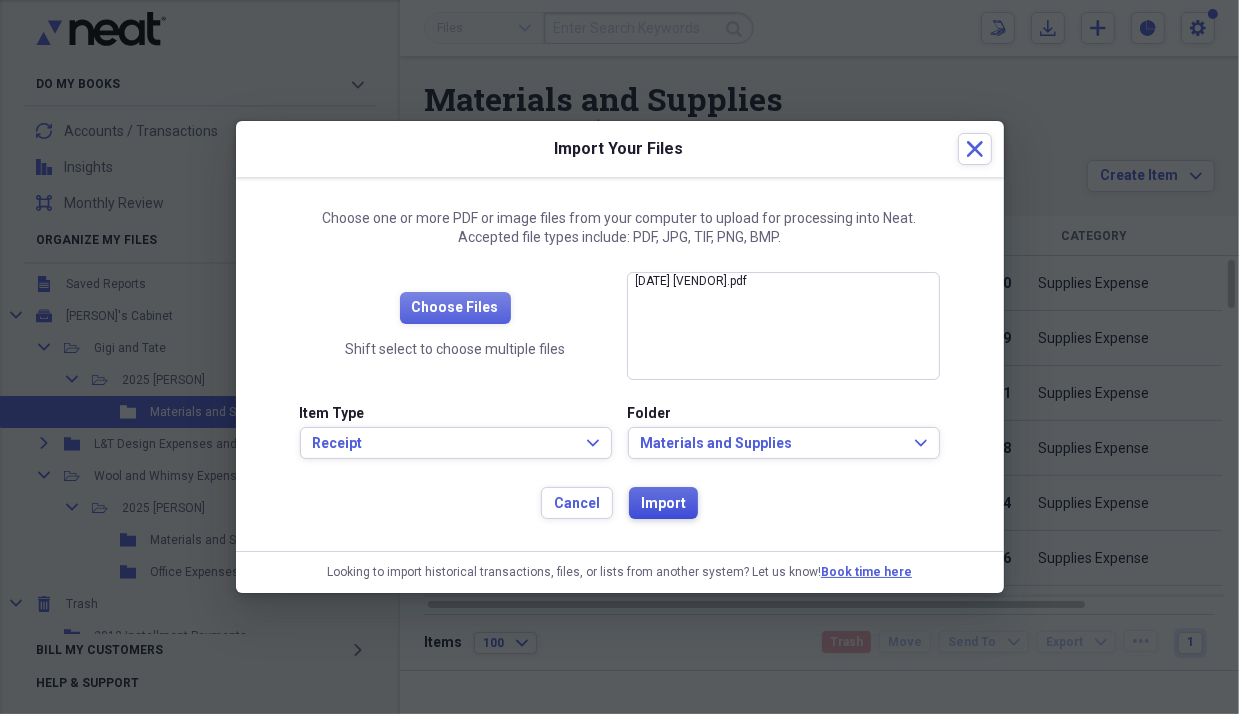 click on "Import" at bounding box center (663, 504) 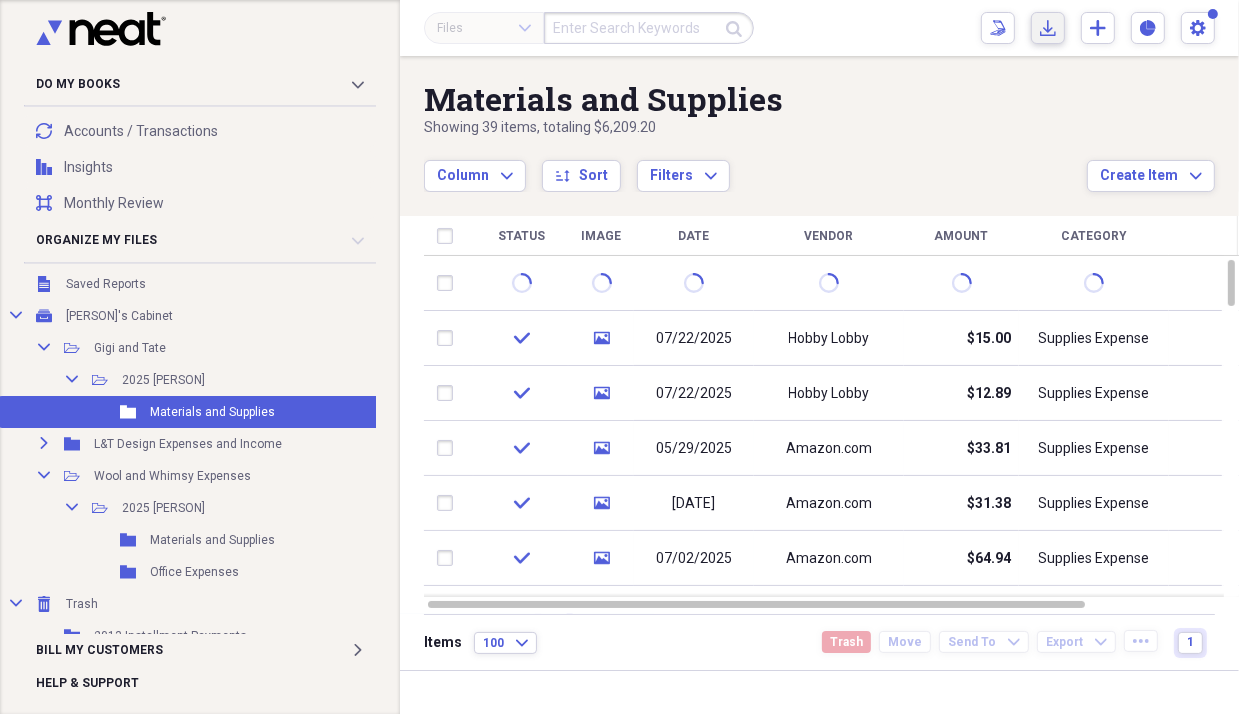 type 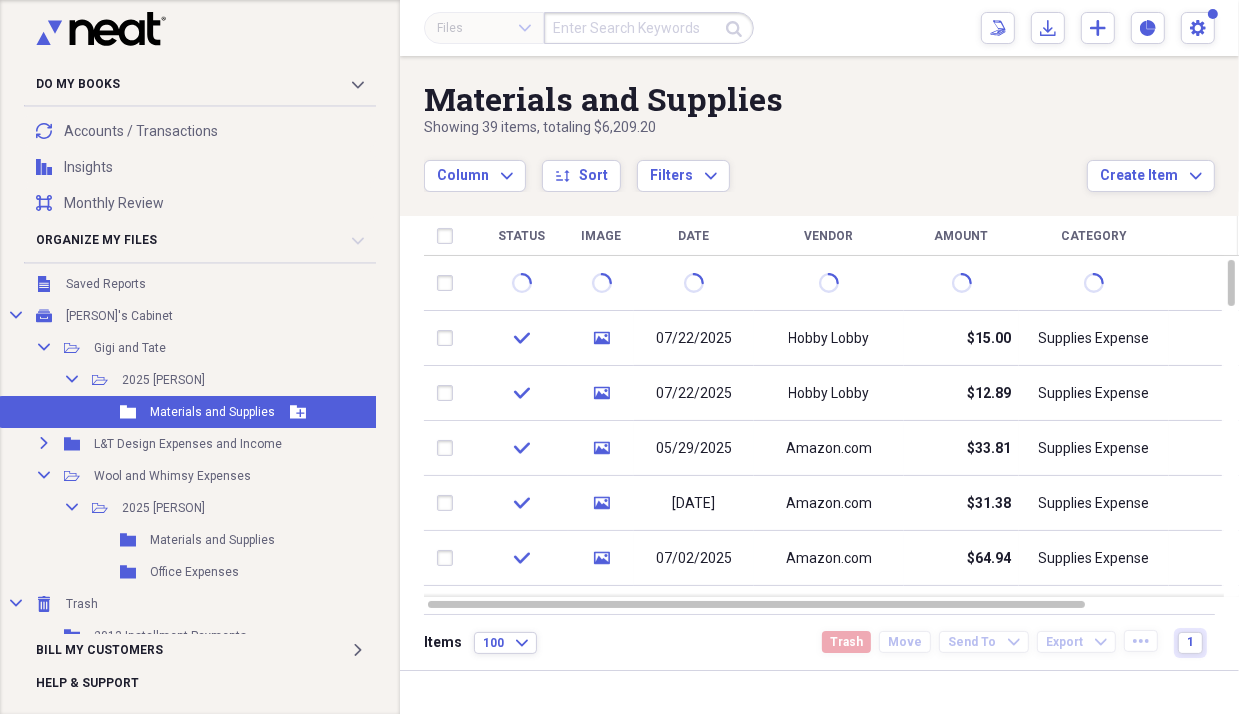 click on "Materials and Supplies" at bounding box center [212, 412] 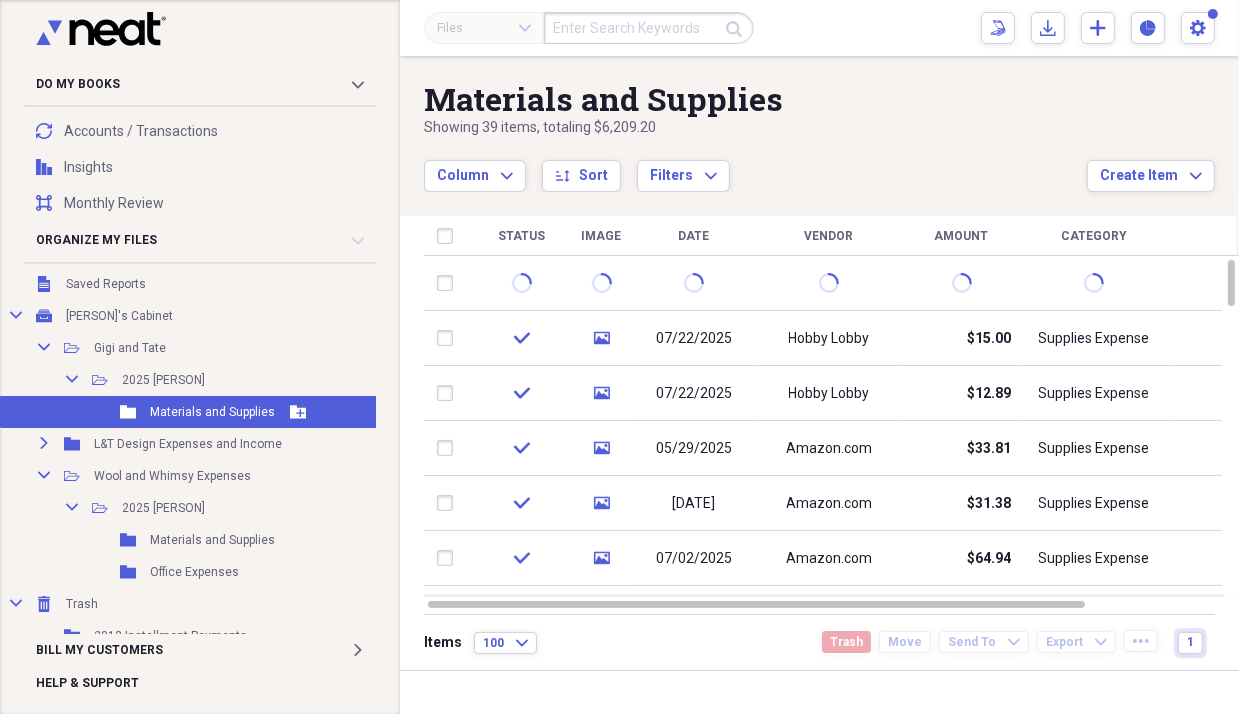 click on "Materials and Supplies" at bounding box center [212, 412] 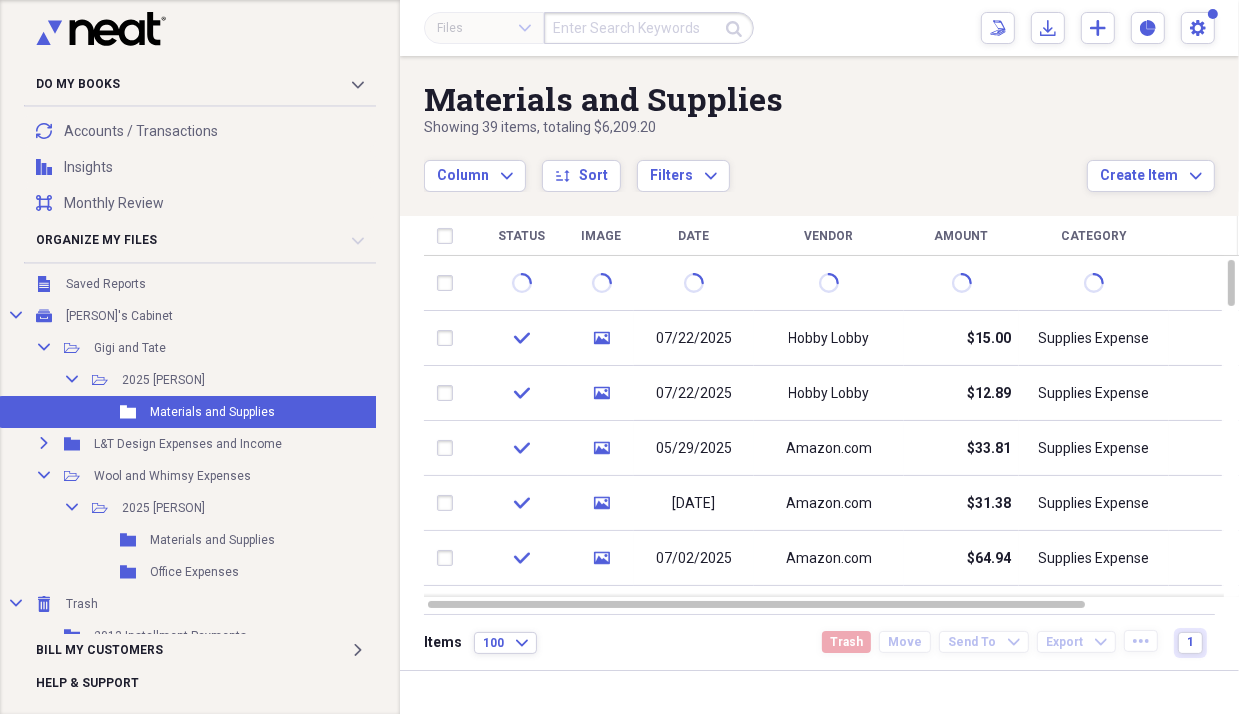 click on "Showing 39 items , totaling $6,209.20" at bounding box center (755, 128) 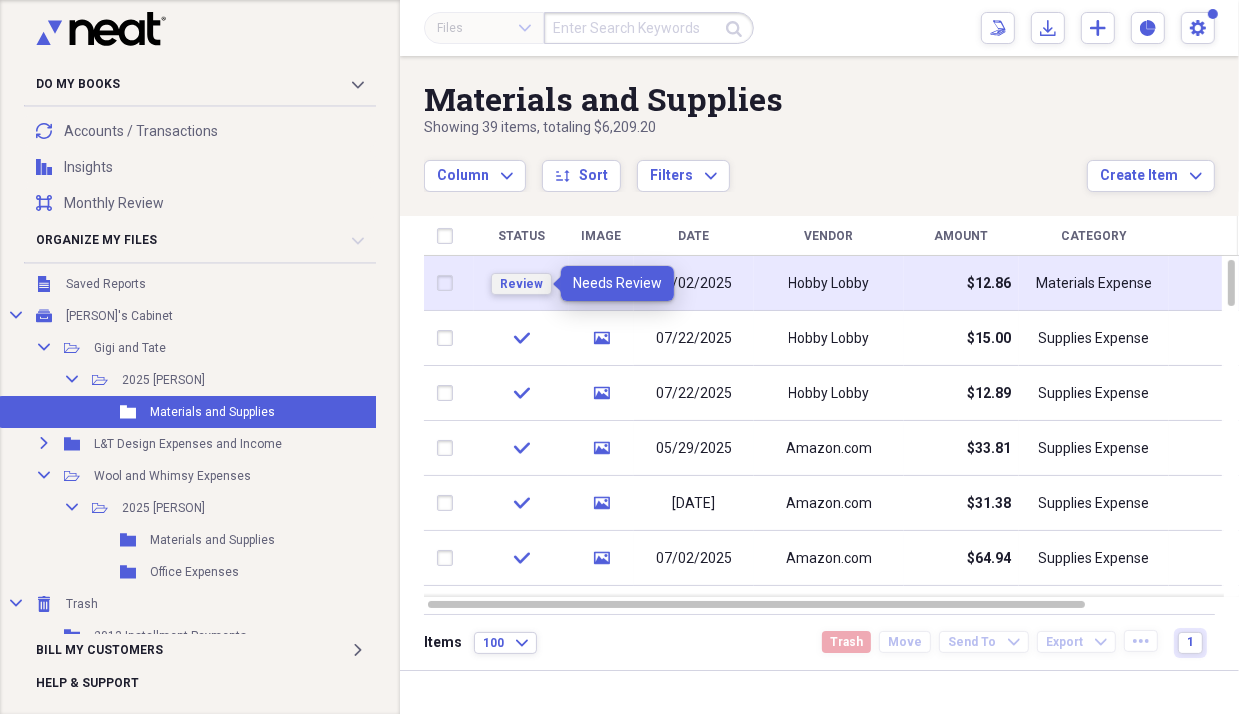 click on "Review" at bounding box center [521, 284] 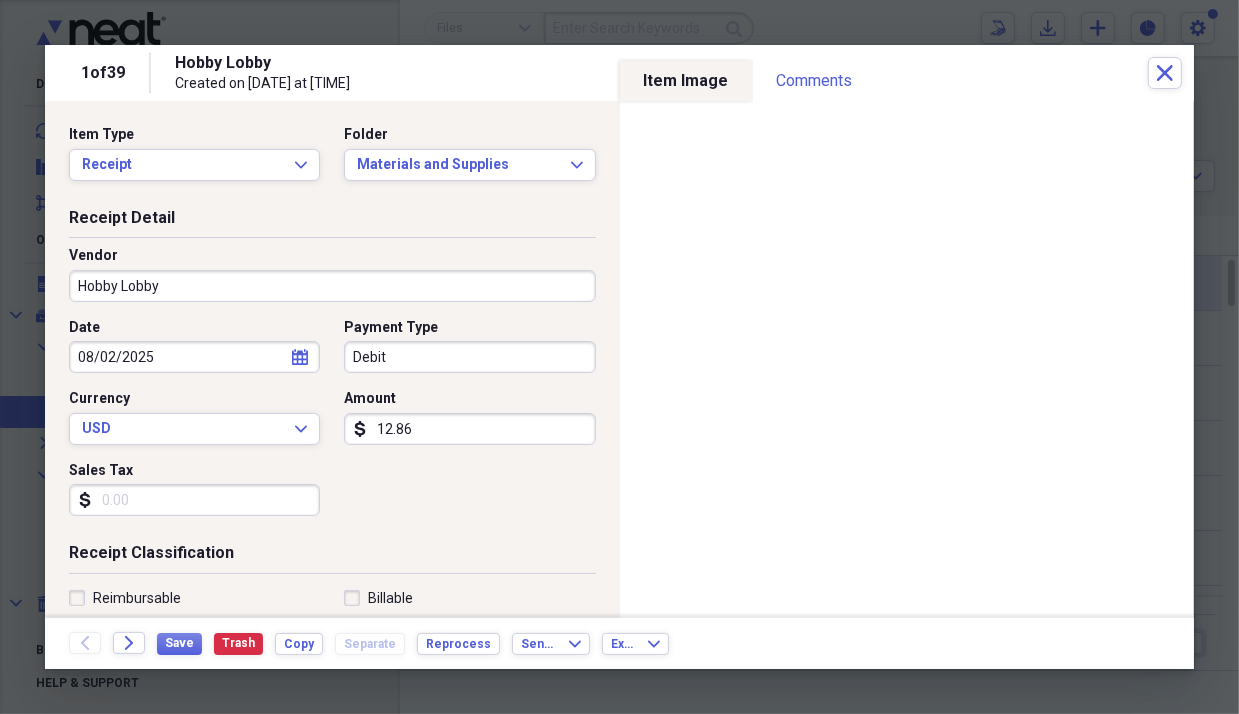 click on "Sales Tax" at bounding box center [194, 500] 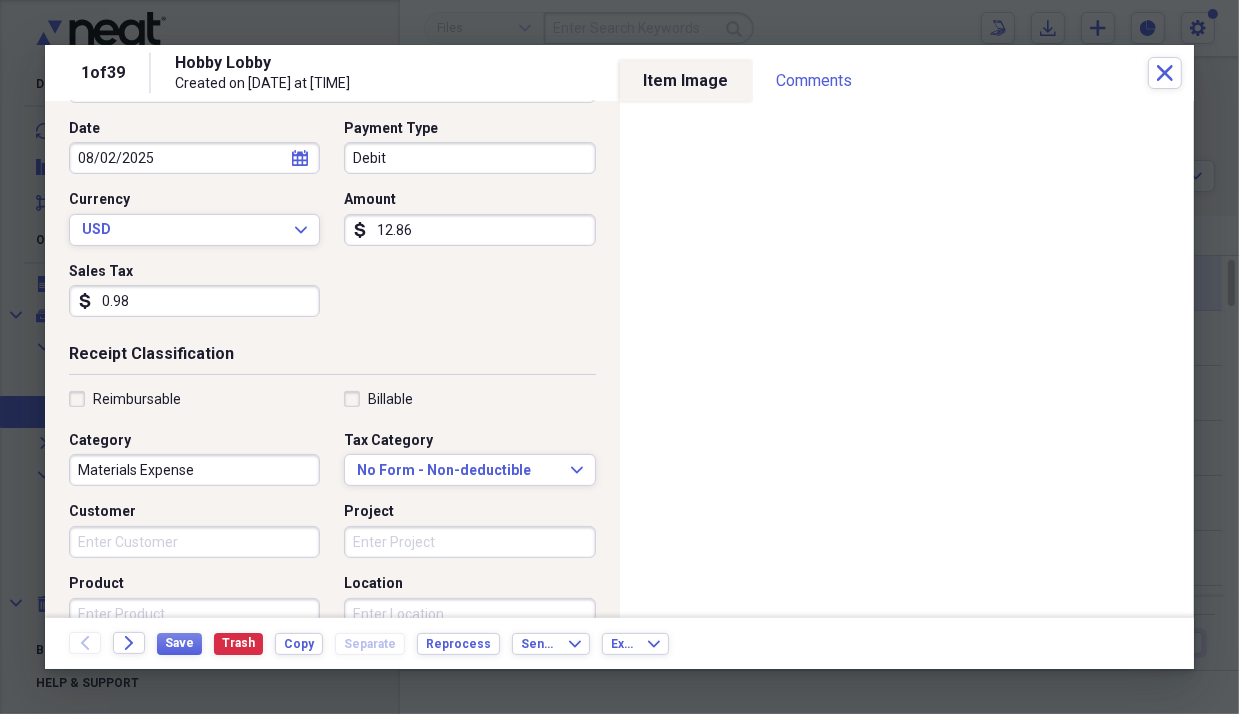 scroll, scrollTop: 200, scrollLeft: 0, axis: vertical 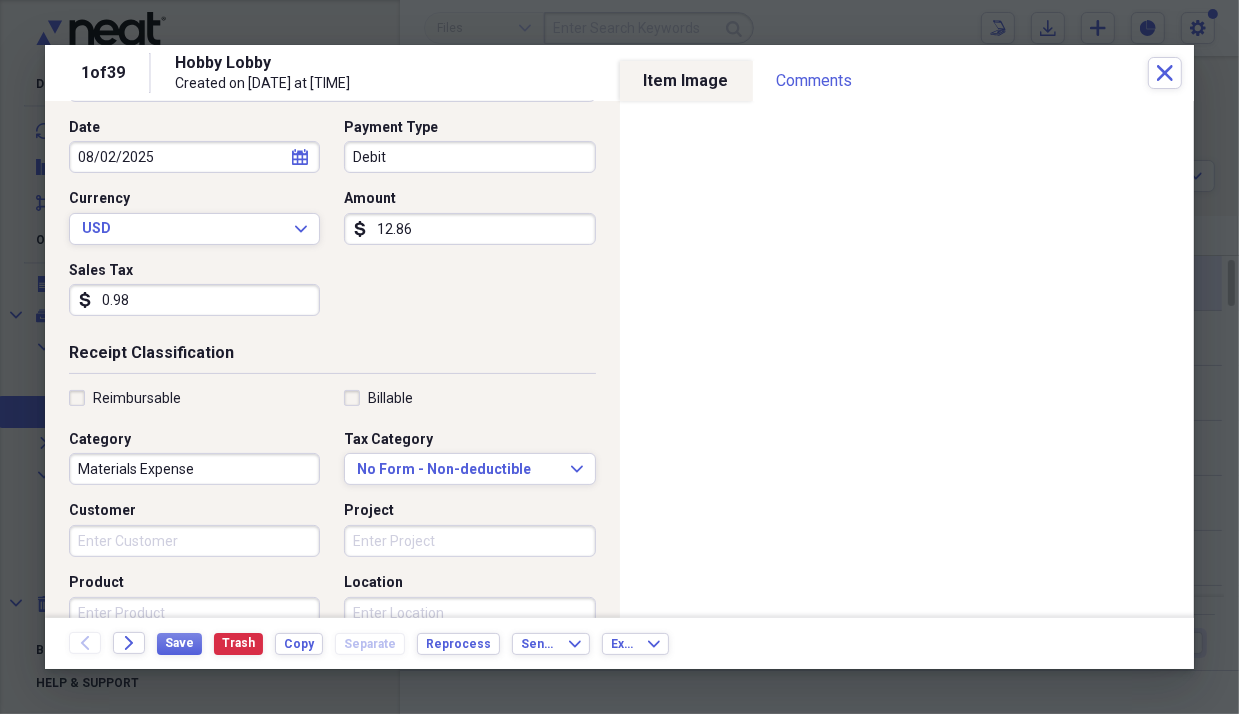 type on "0.98" 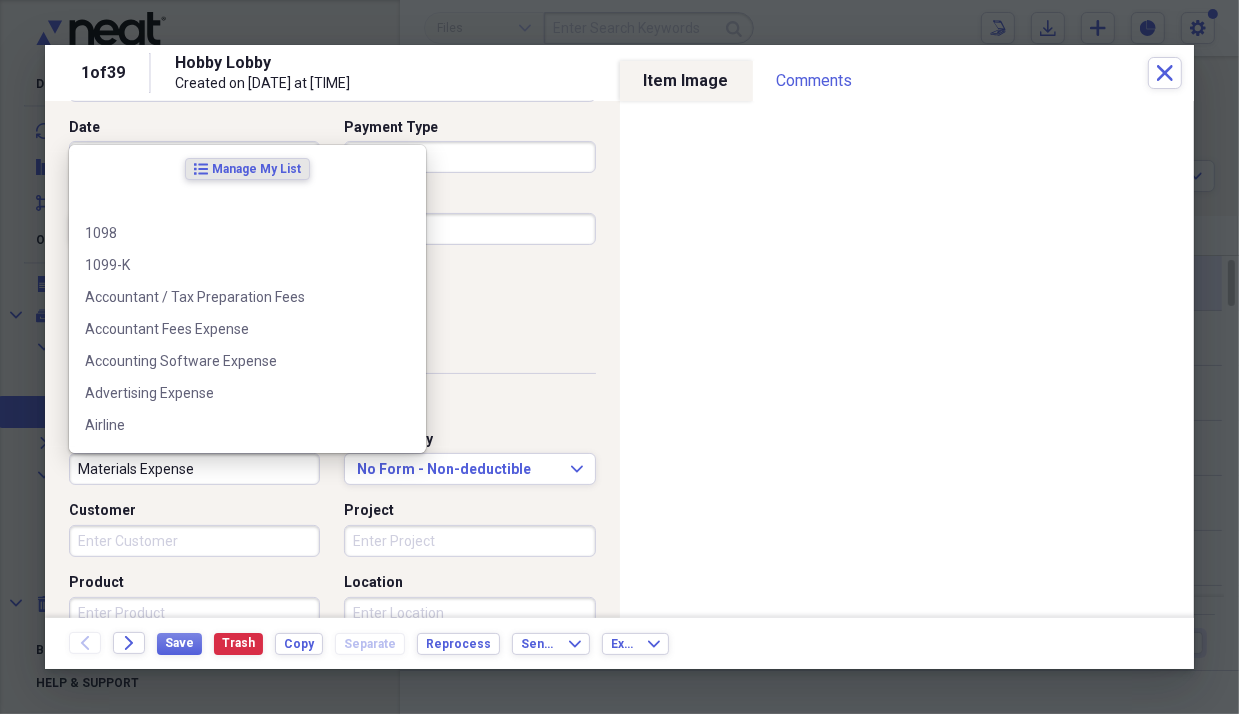 click on "Materials Expense" at bounding box center (194, 469) 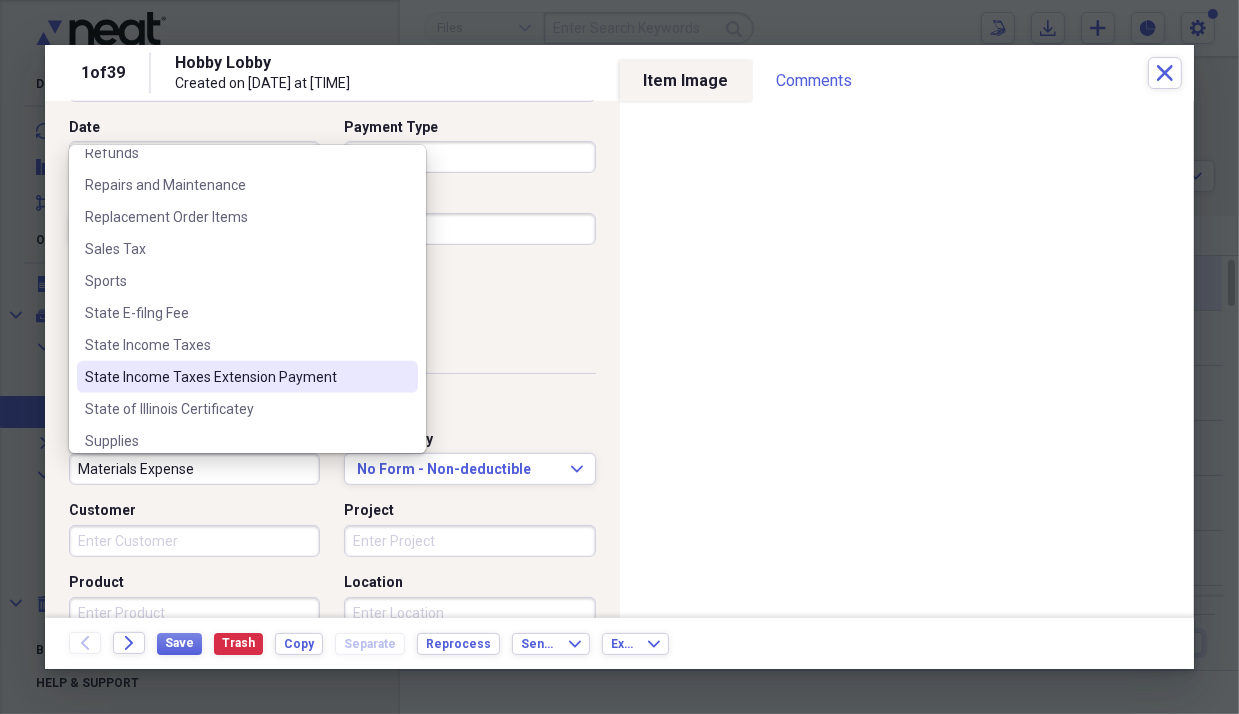 scroll, scrollTop: 2100, scrollLeft: 0, axis: vertical 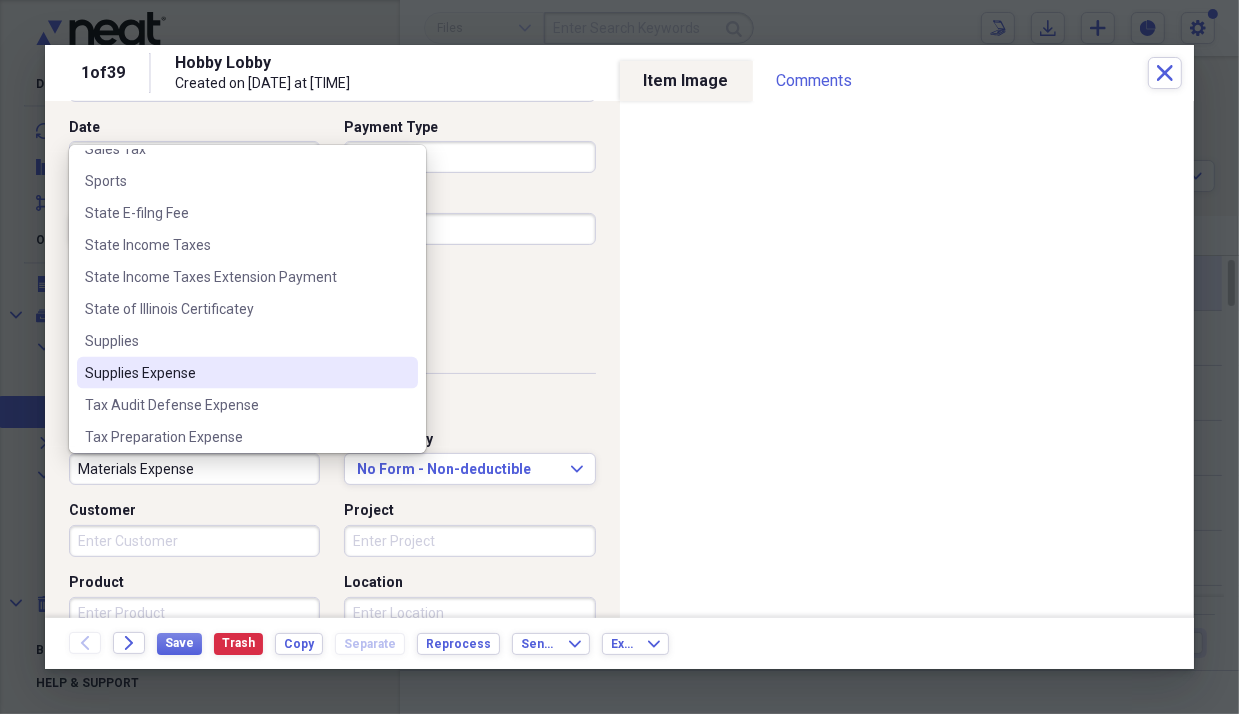 click on "Supplies Expense" at bounding box center [247, 373] 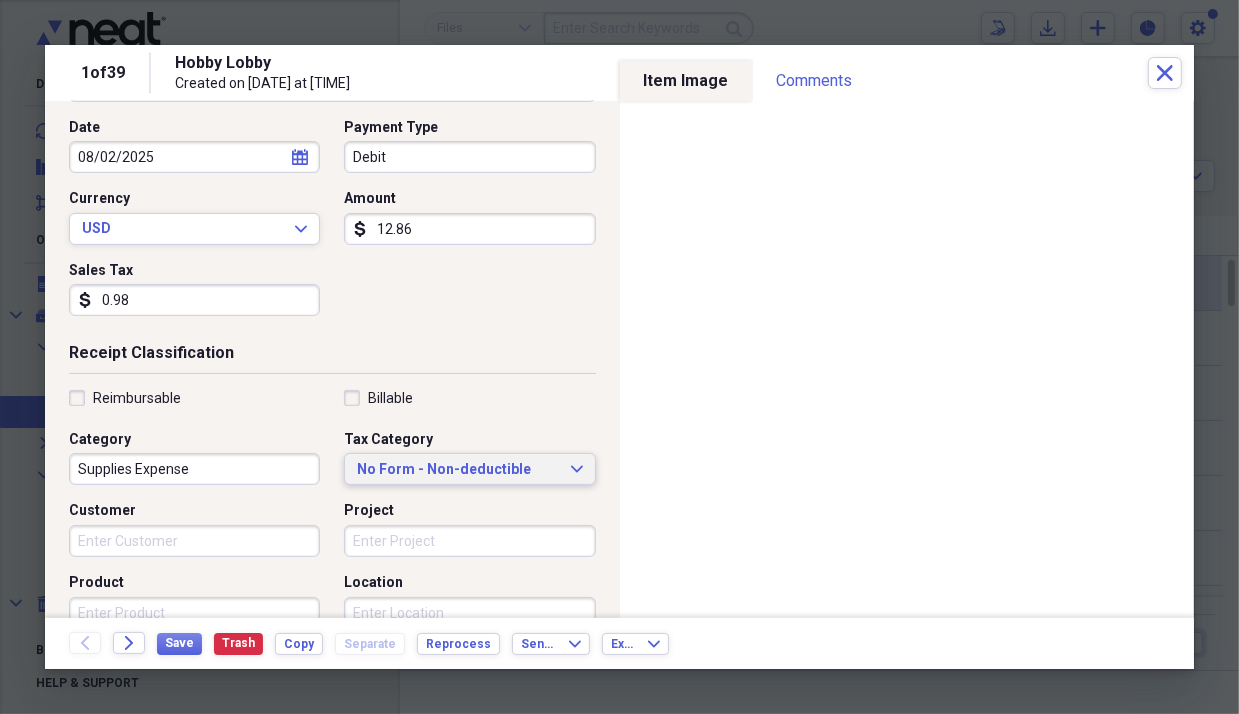 click on "No Form - Non-deductible" at bounding box center [457, 470] 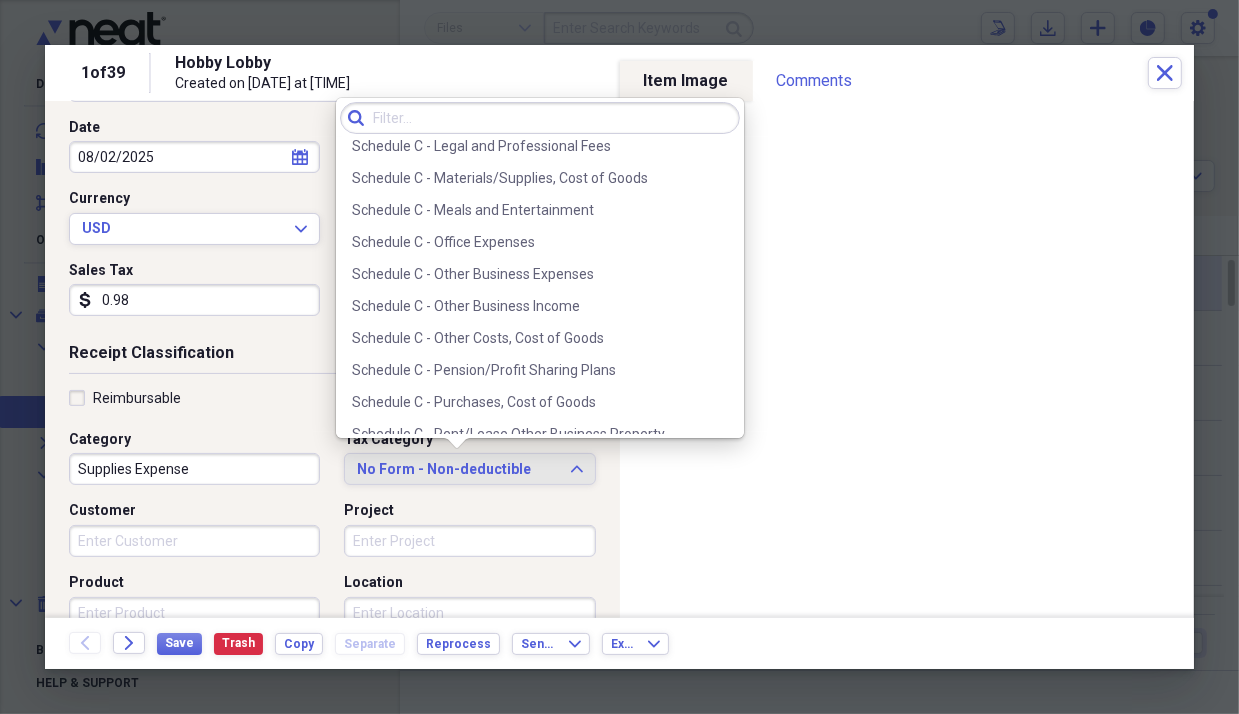 scroll, scrollTop: 3844, scrollLeft: 0, axis: vertical 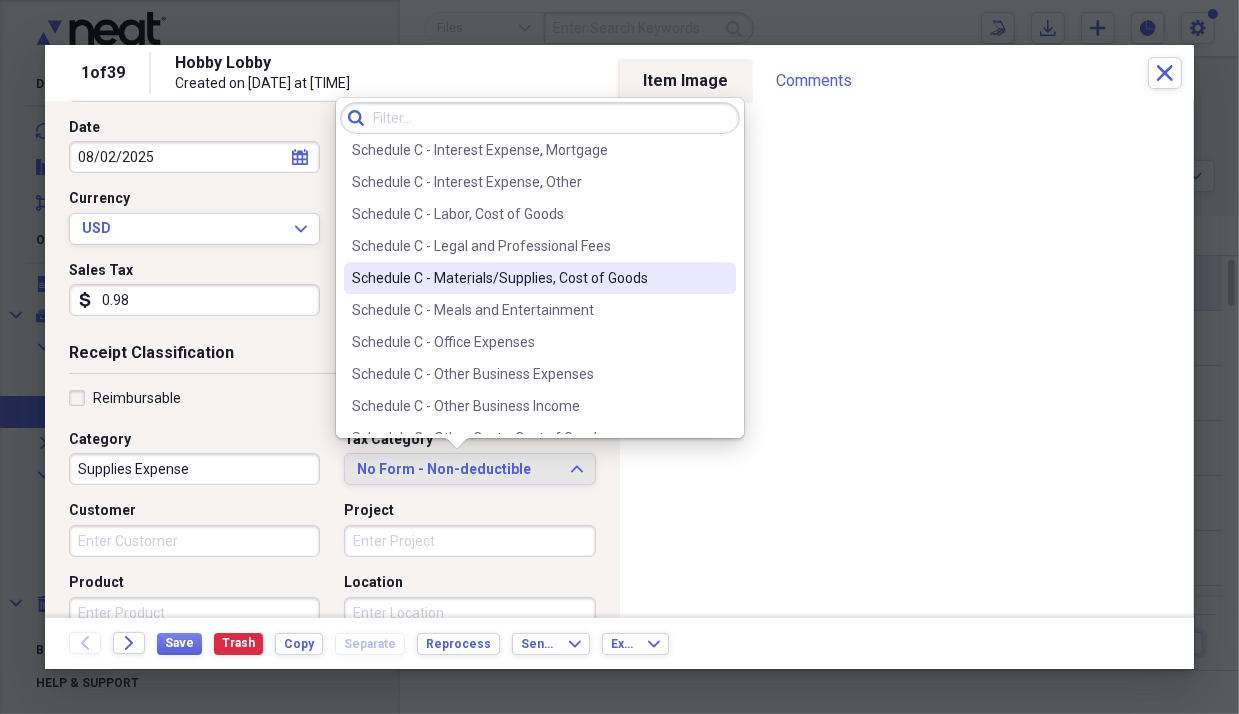 click on "Schedule C - Materials/Supplies, Cost of Goods" at bounding box center [528, 278] 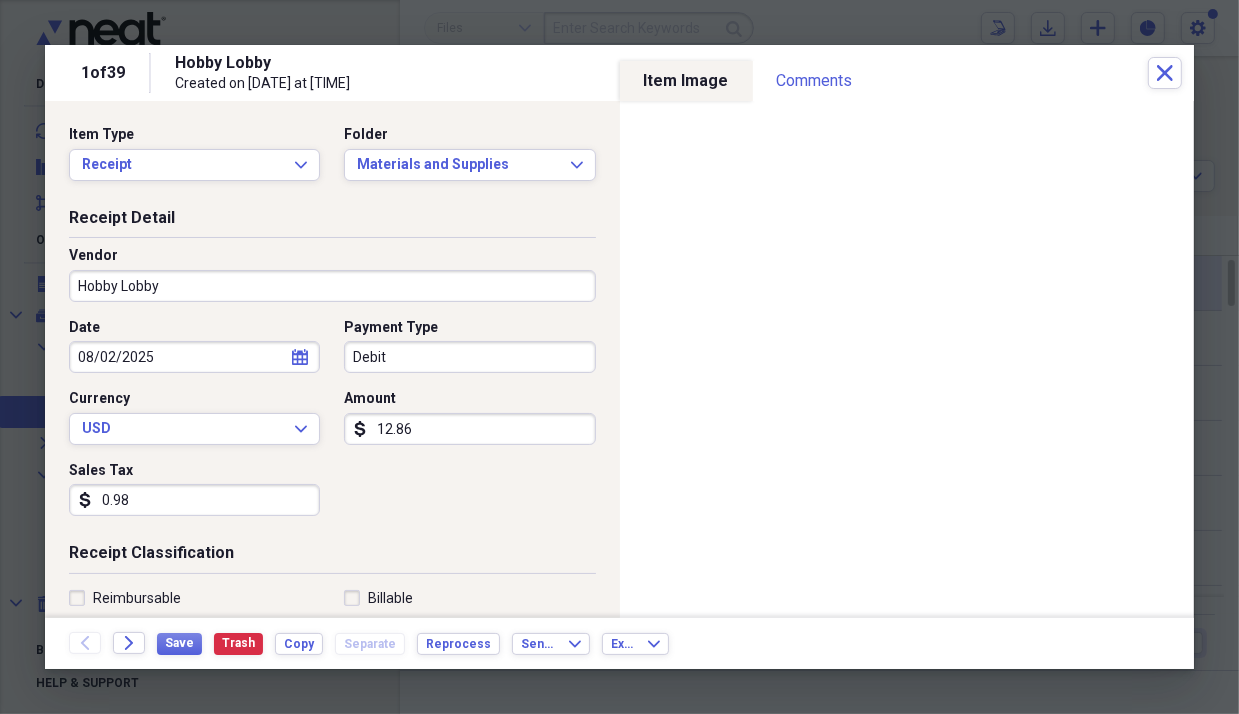 scroll, scrollTop: 0, scrollLeft: 0, axis: both 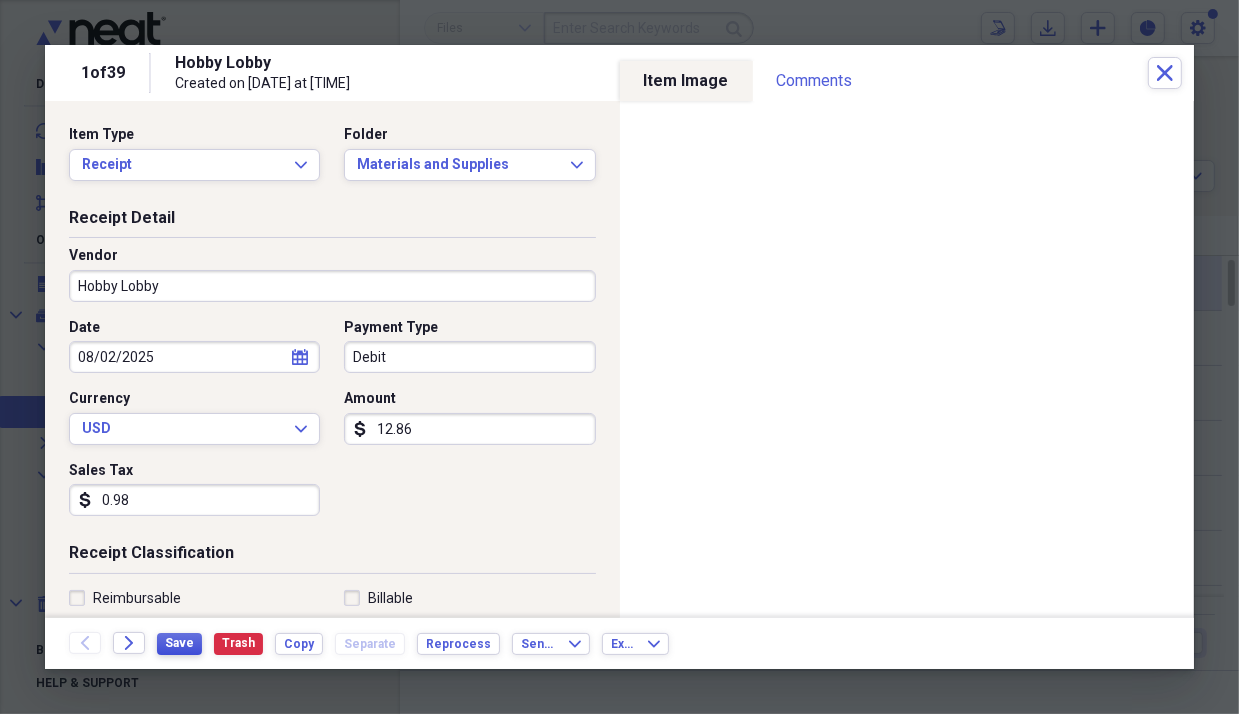 click on "Save" at bounding box center (179, 643) 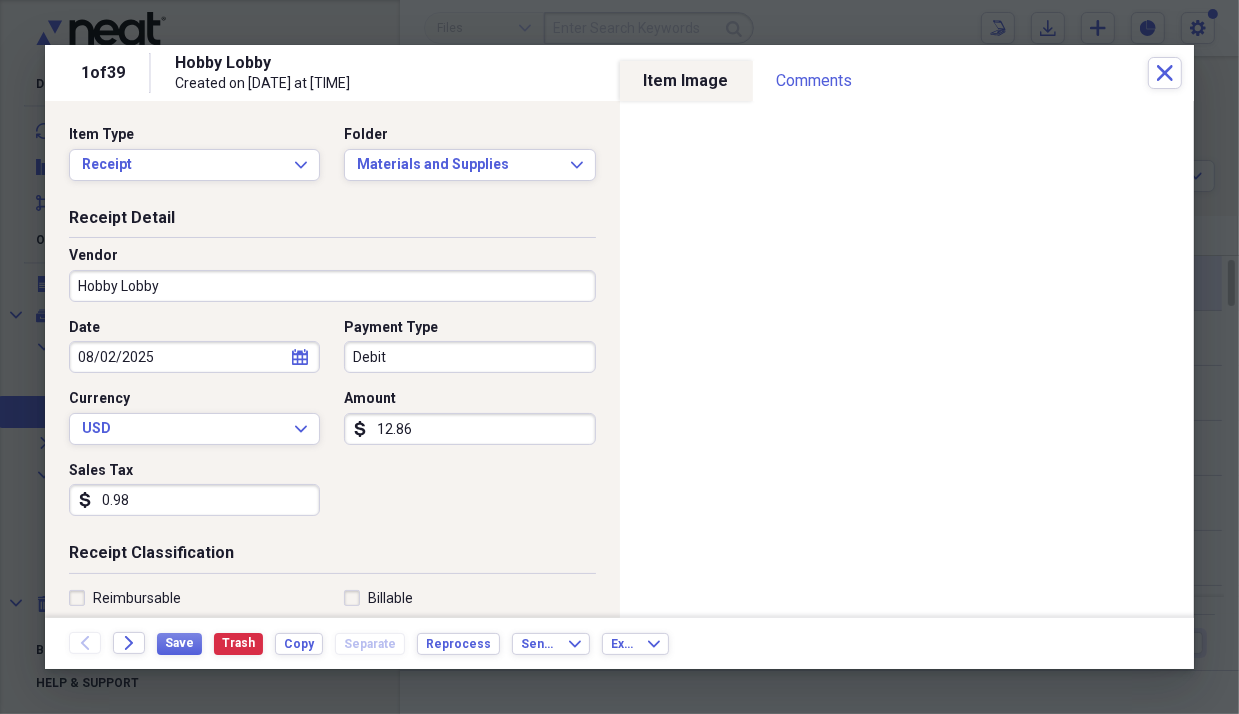 click on "[VENDOR] Created on [DATE] at [TIME]" at bounding box center (661, 73) 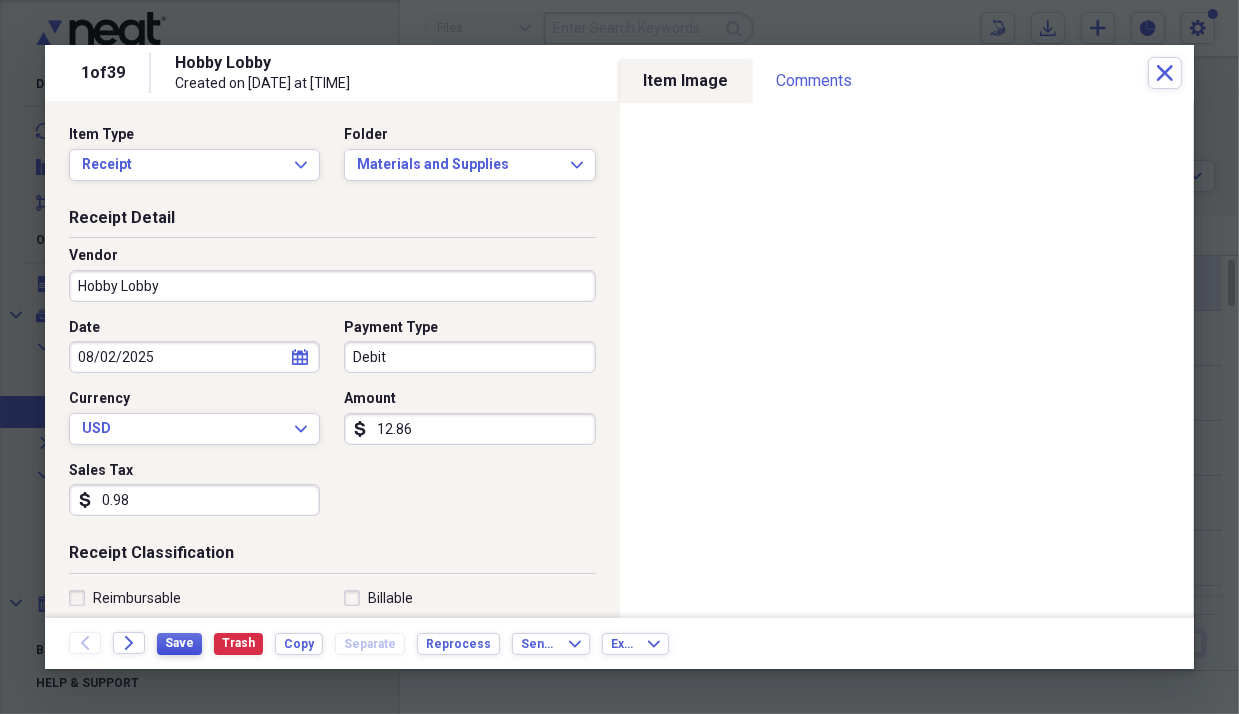 click on "Save" at bounding box center (179, 643) 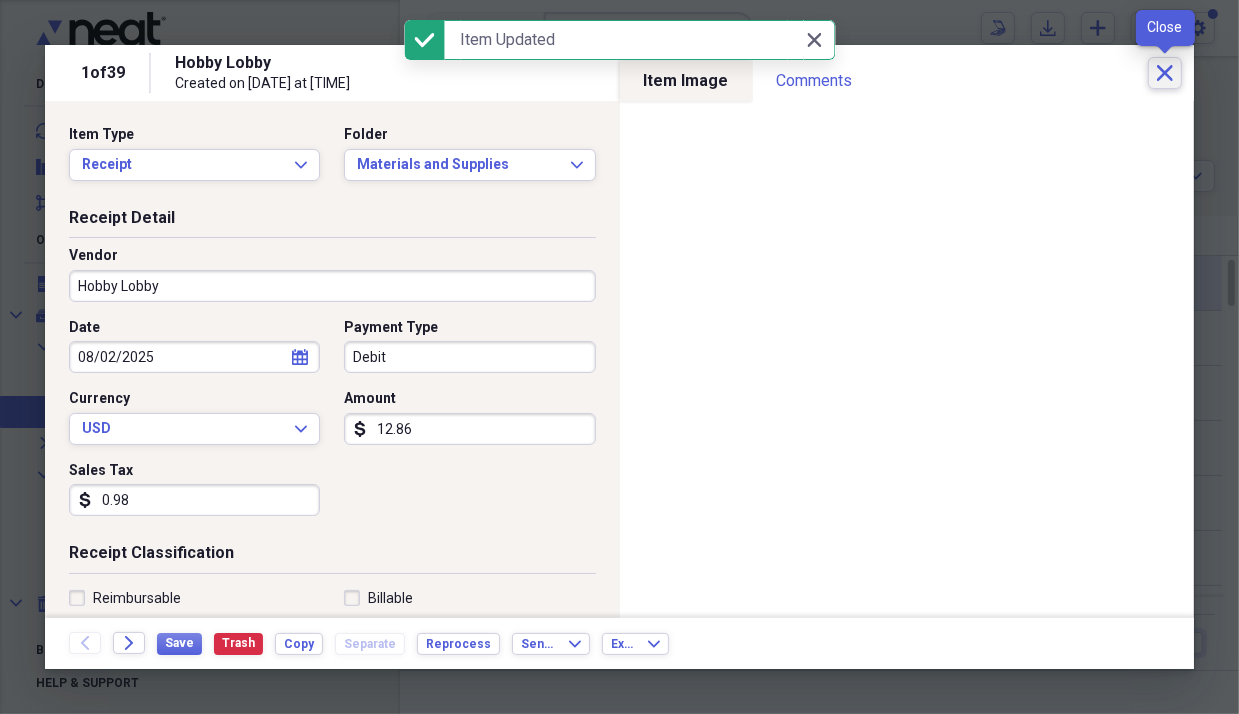 click on "Close" 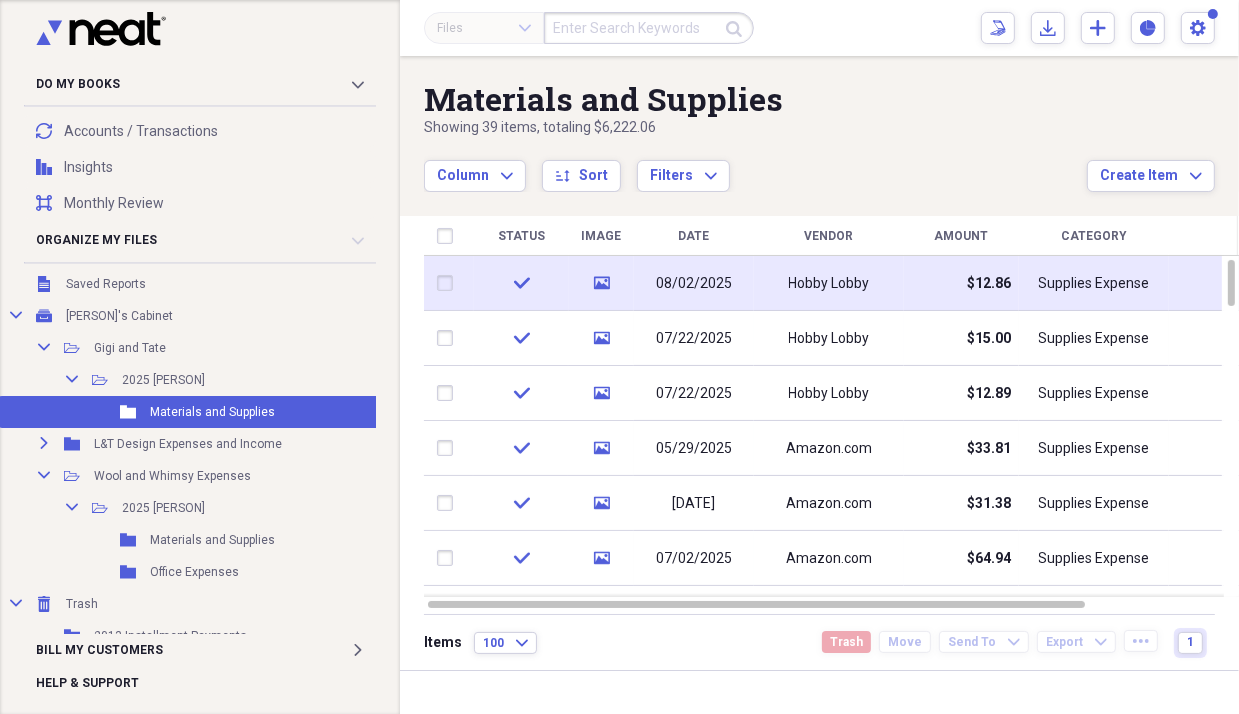 click at bounding box center [819, 692] 